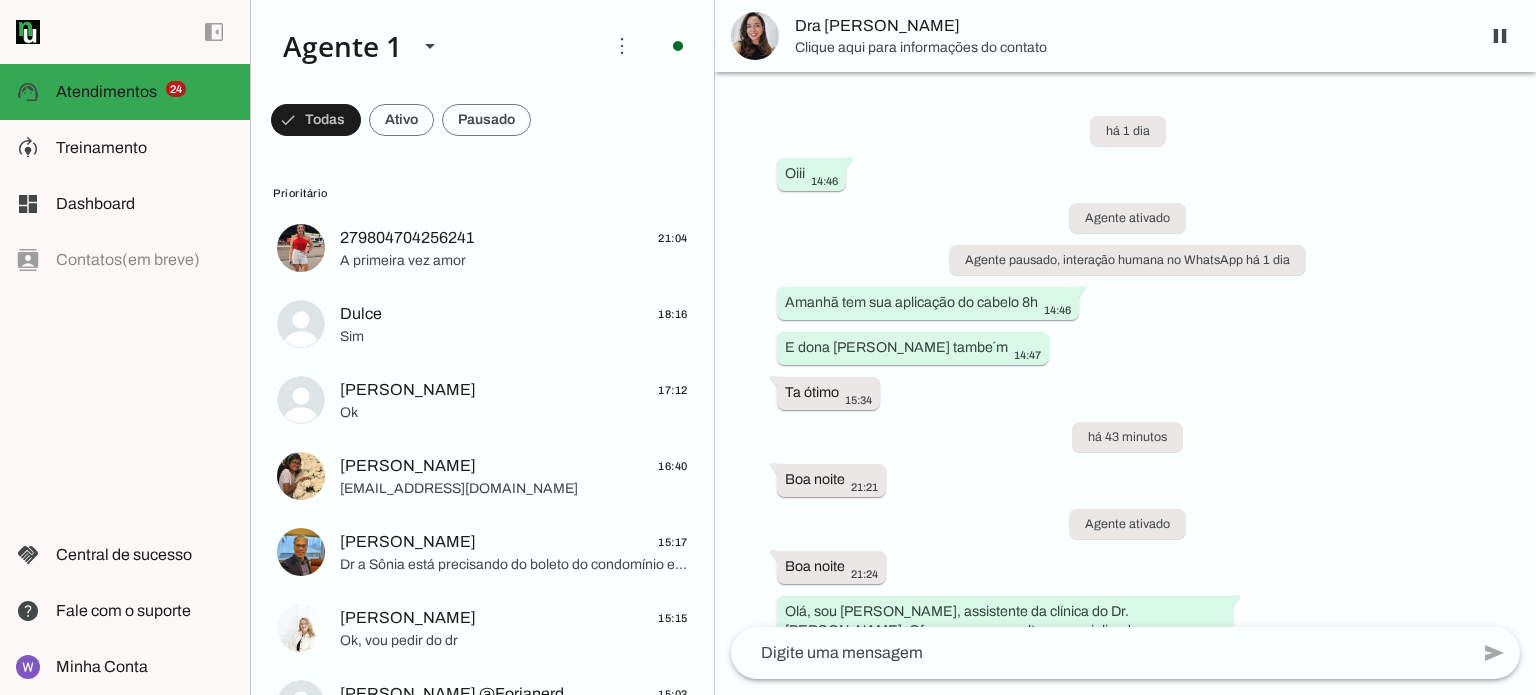 scroll, scrollTop: 0, scrollLeft: 0, axis: both 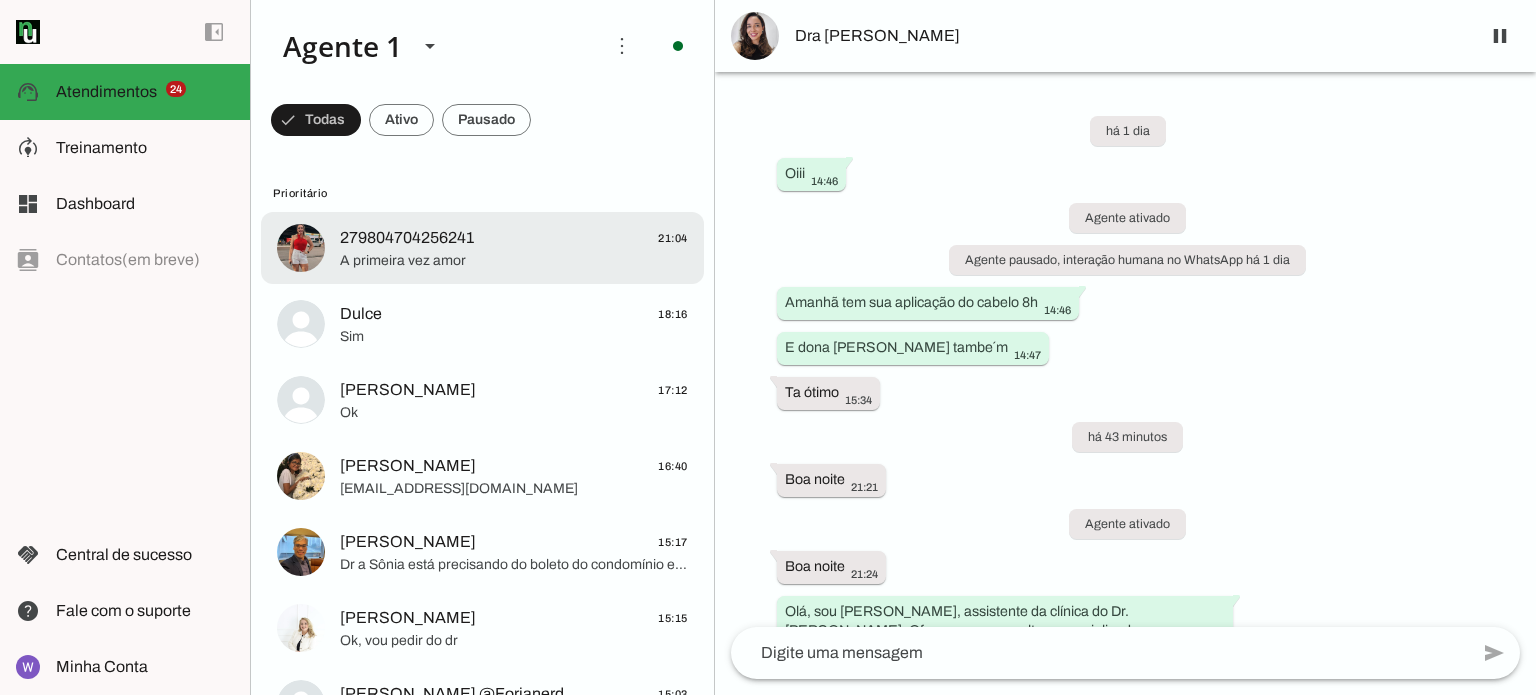 click on "279804704256241
21:04" 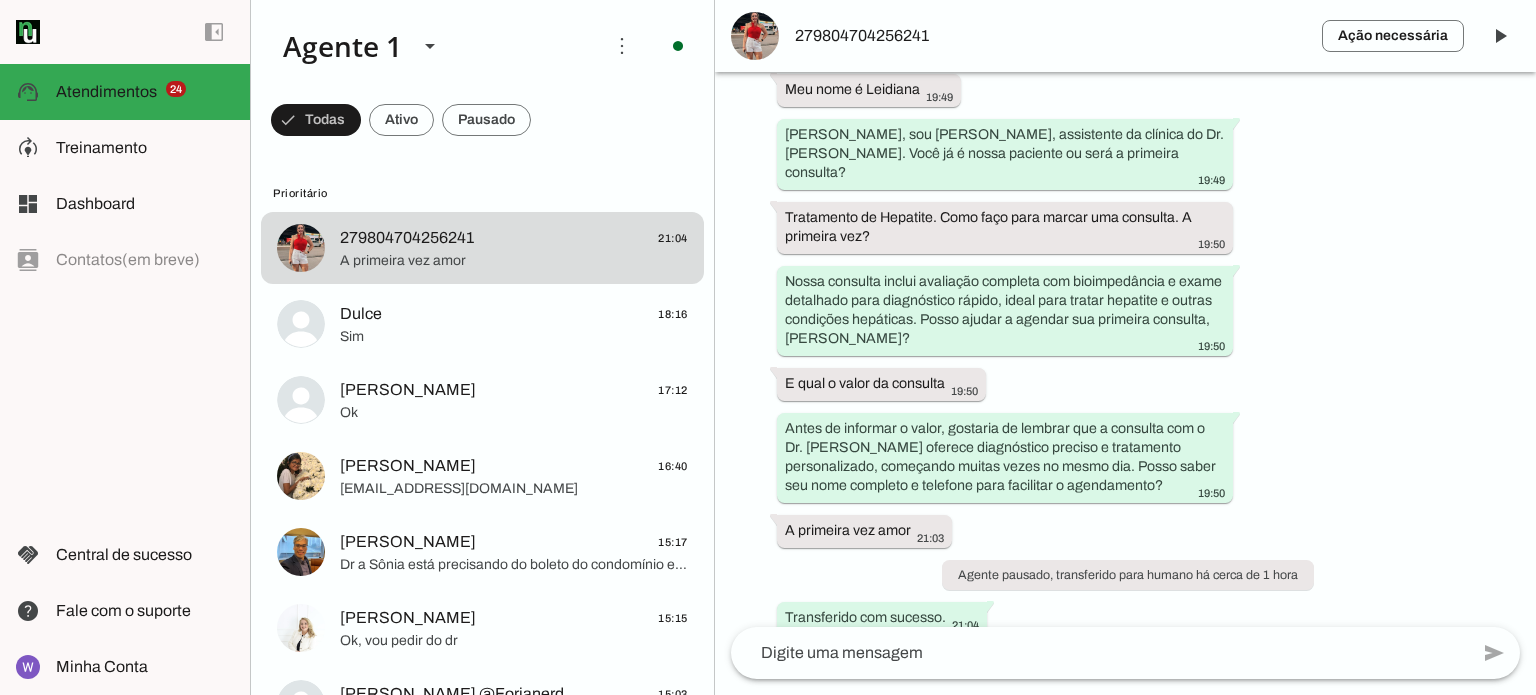 scroll, scrollTop: 135, scrollLeft: 0, axis: vertical 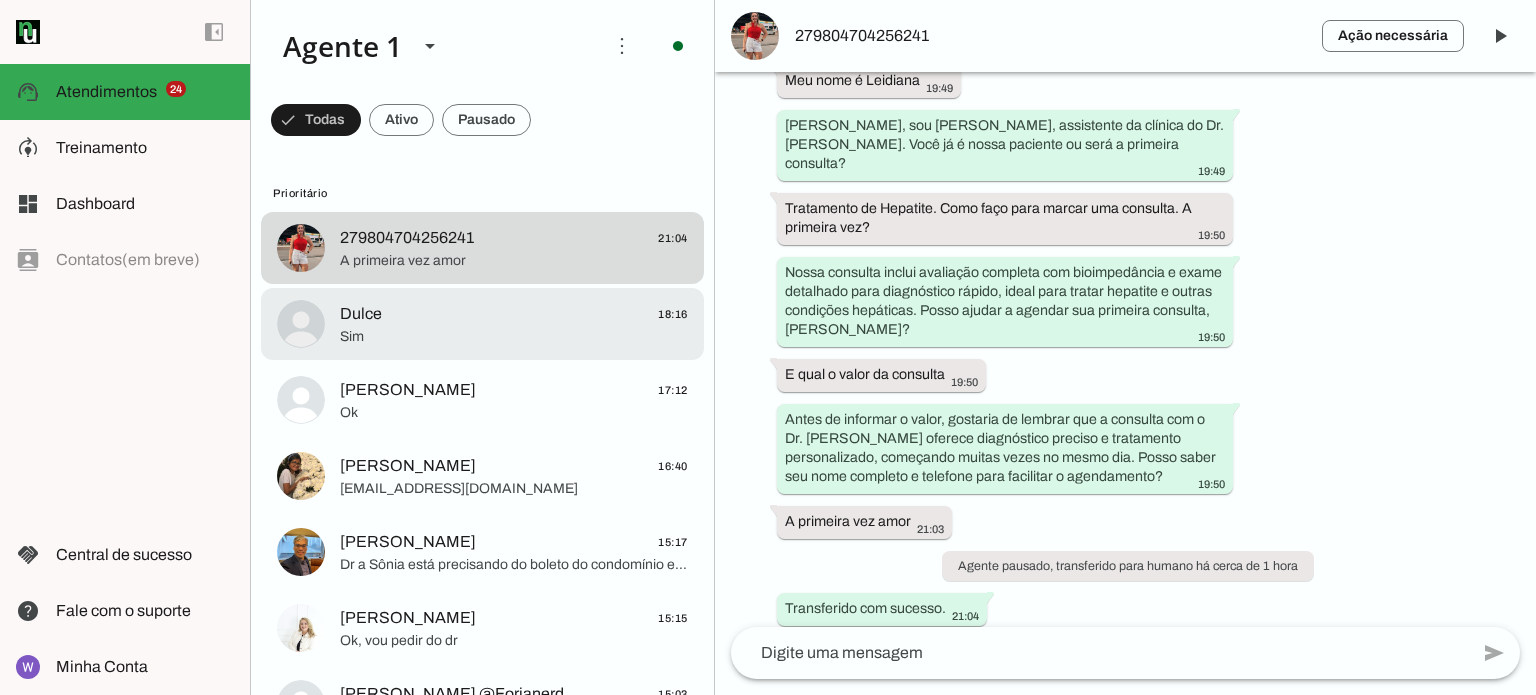 click on "Dulce
18:16
Sim" at bounding box center (482, 248) 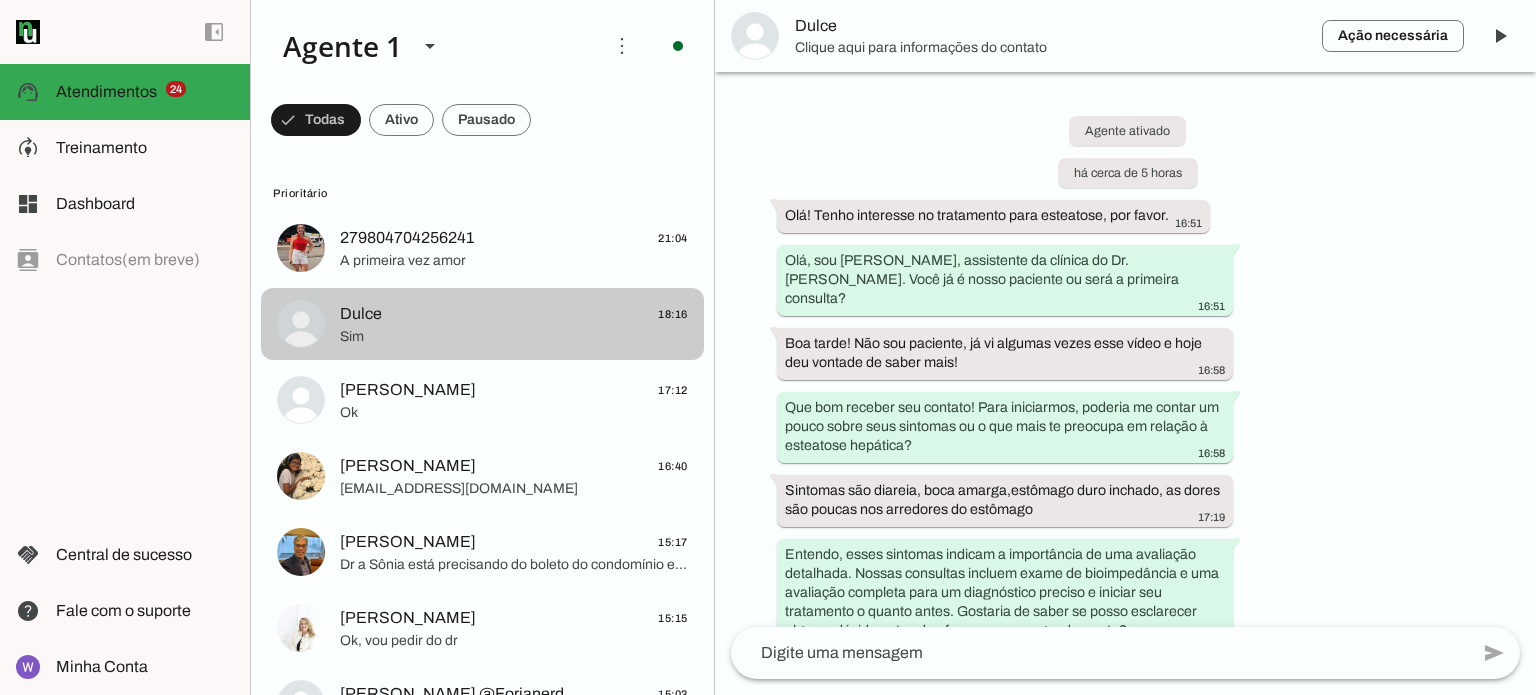 scroll, scrollTop: 320, scrollLeft: 0, axis: vertical 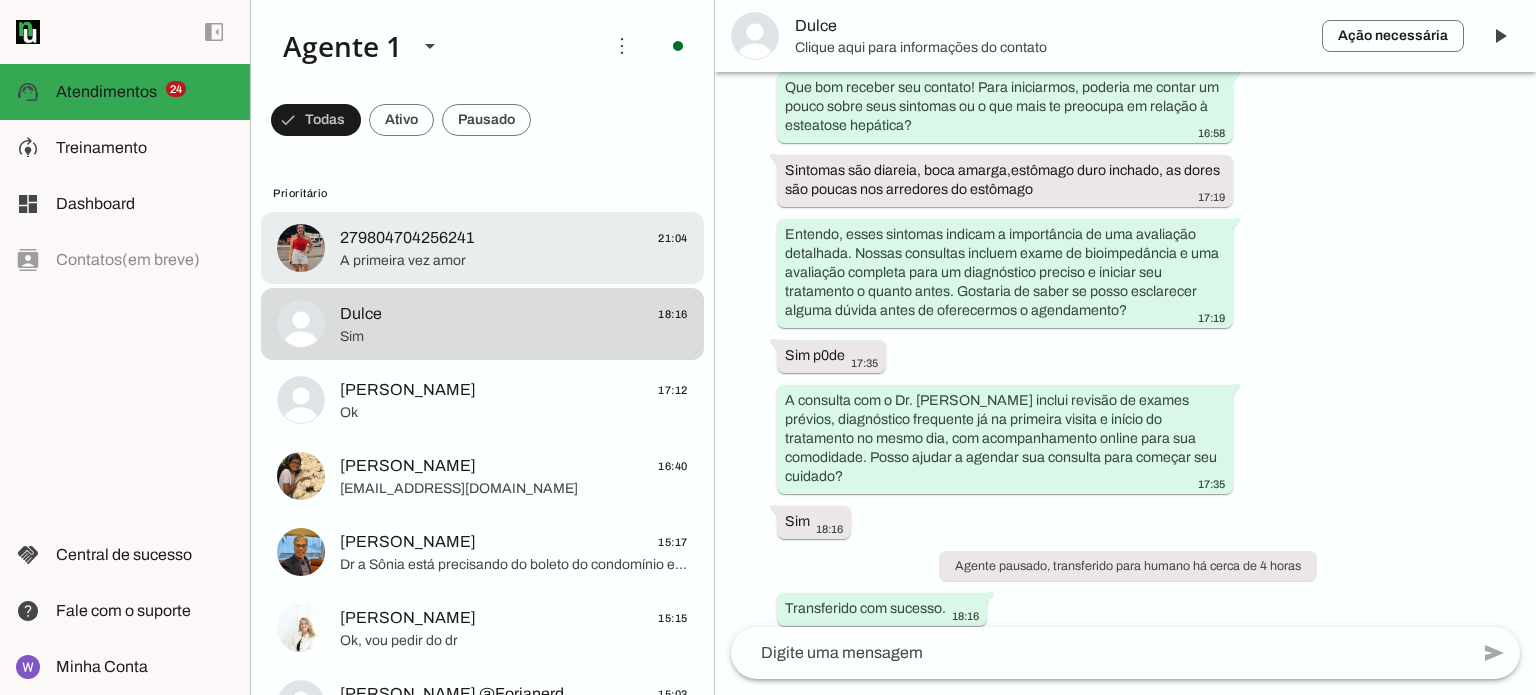 click on "279804704256241
21:04" 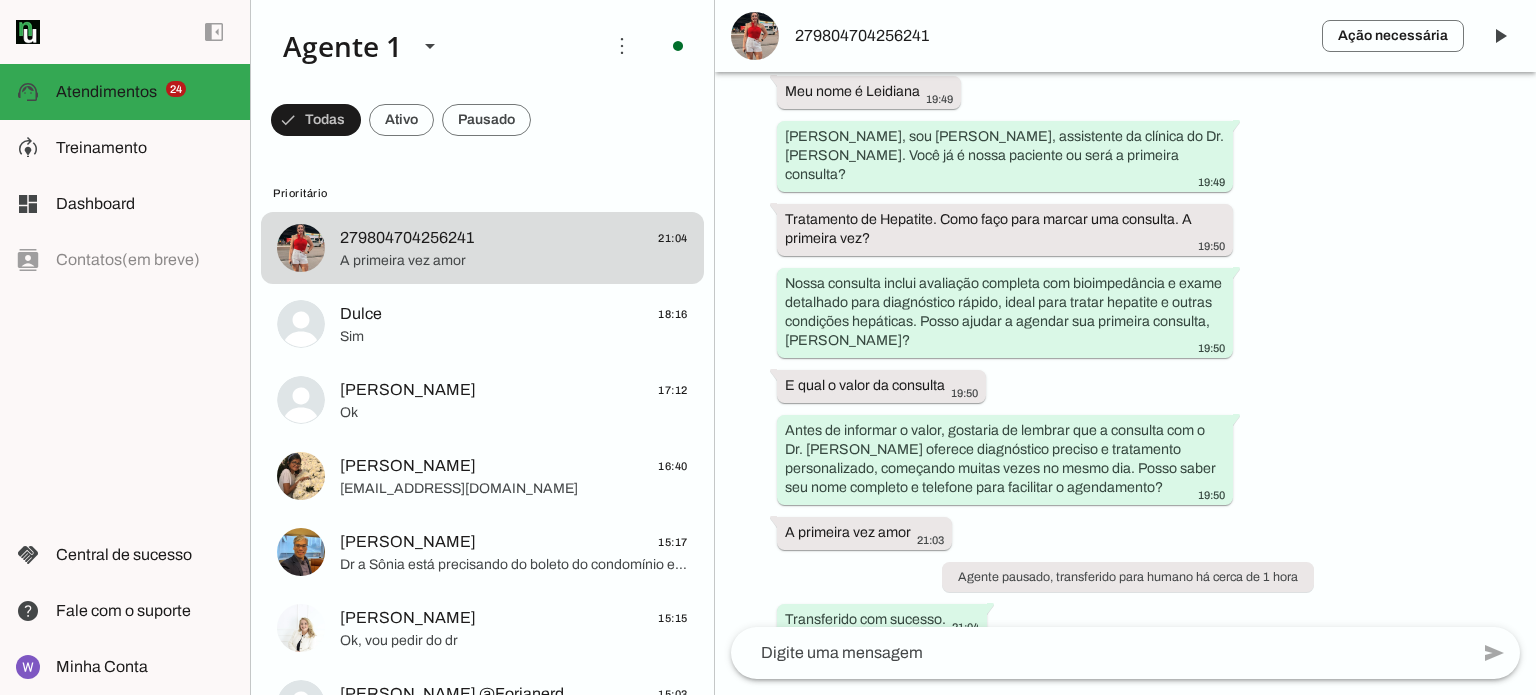 scroll, scrollTop: 135, scrollLeft: 0, axis: vertical 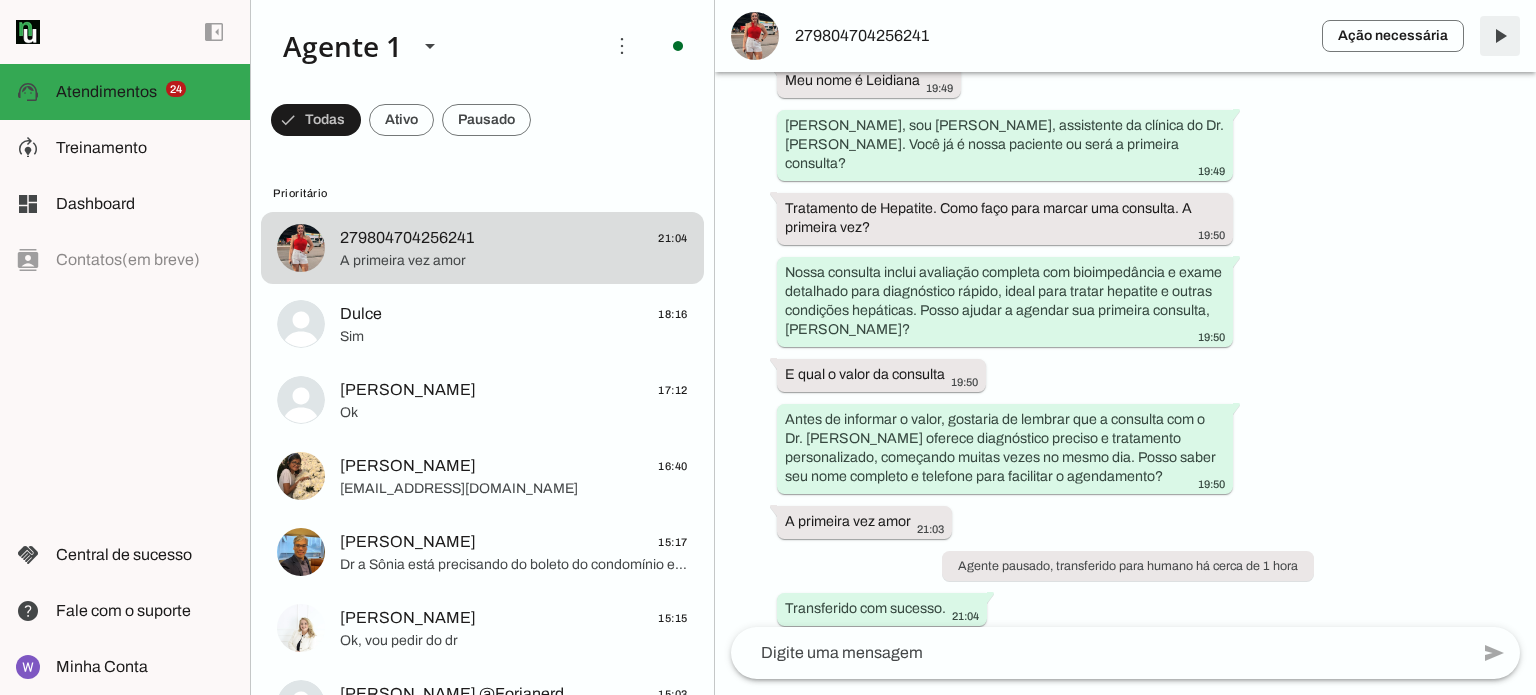 click at bounding box center [1500, 36] 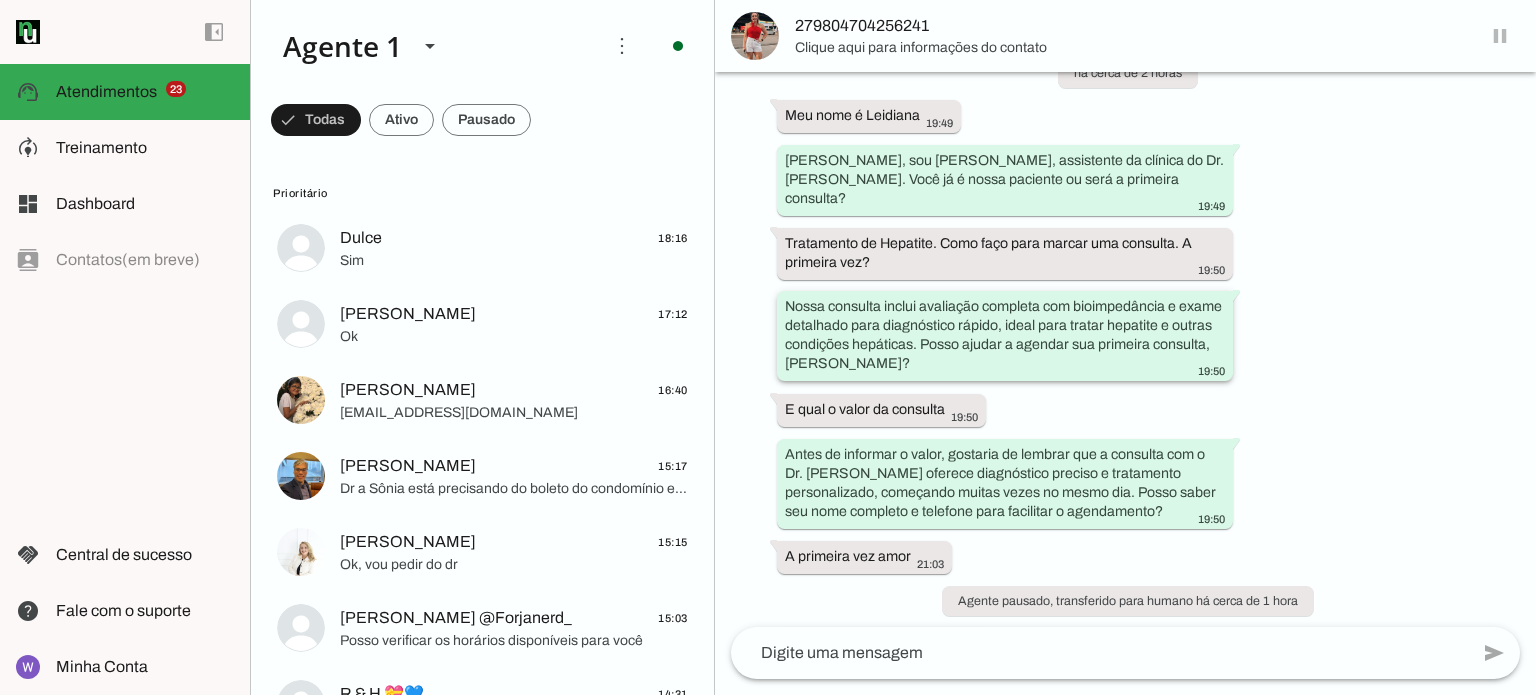 scroll, scrollTop: 176, scrollLeft: 0, axis: vertical 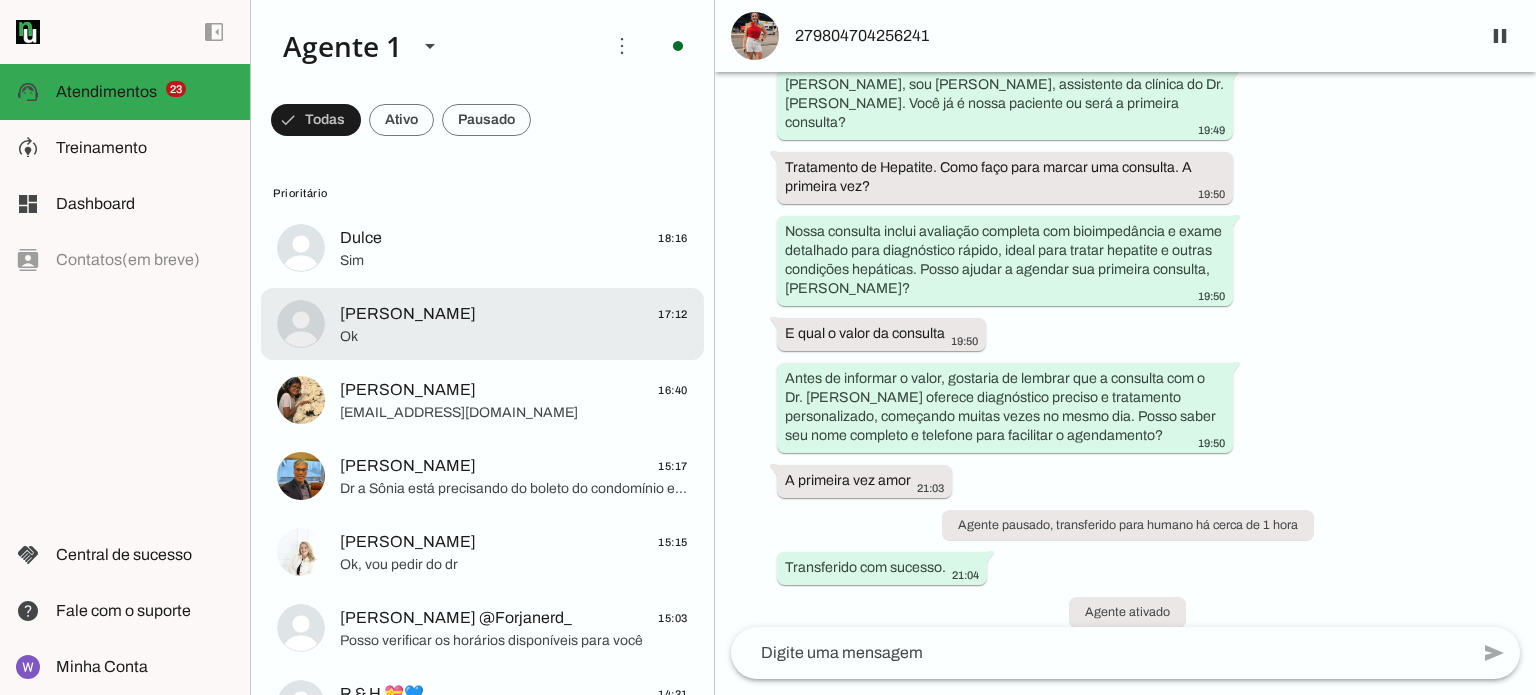 click on "Ok" 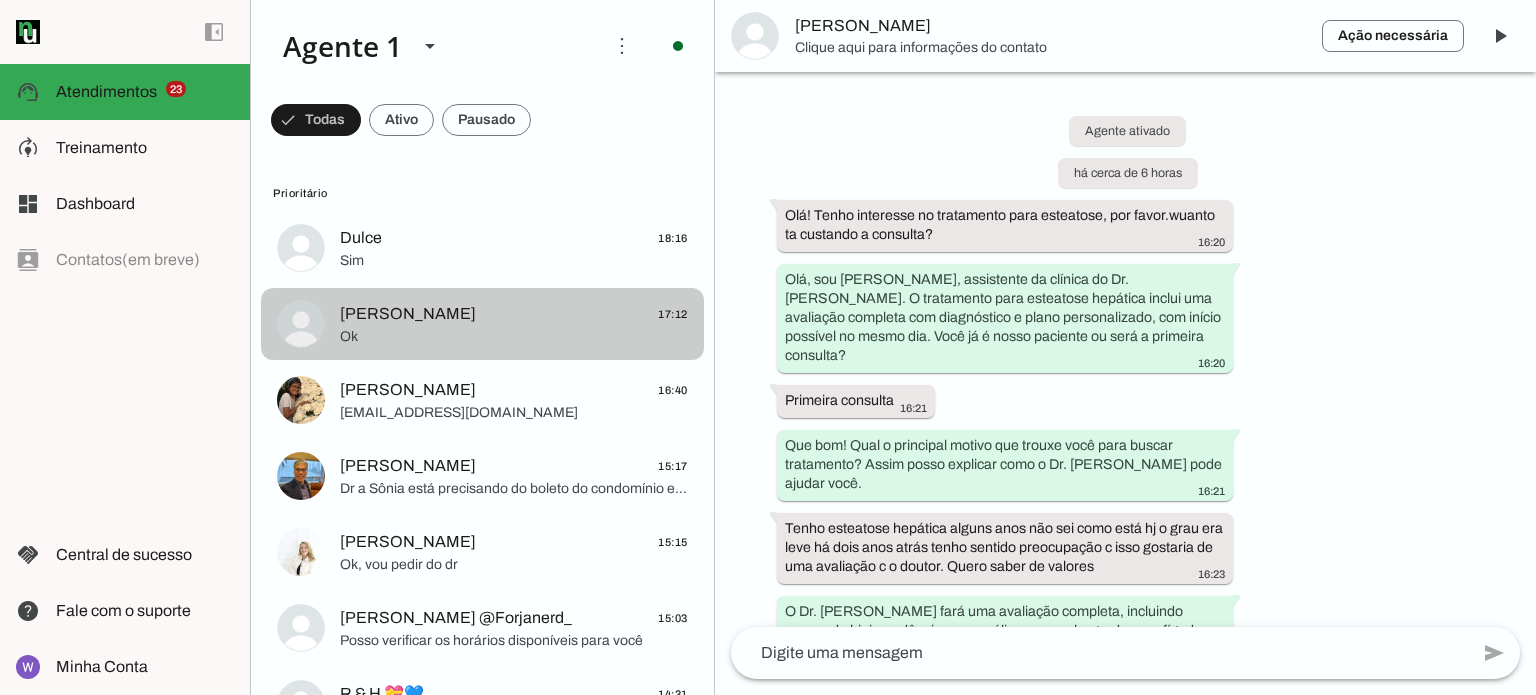 scroll, scrollTop: 1032, scrollLeft: 0, axis: vertical 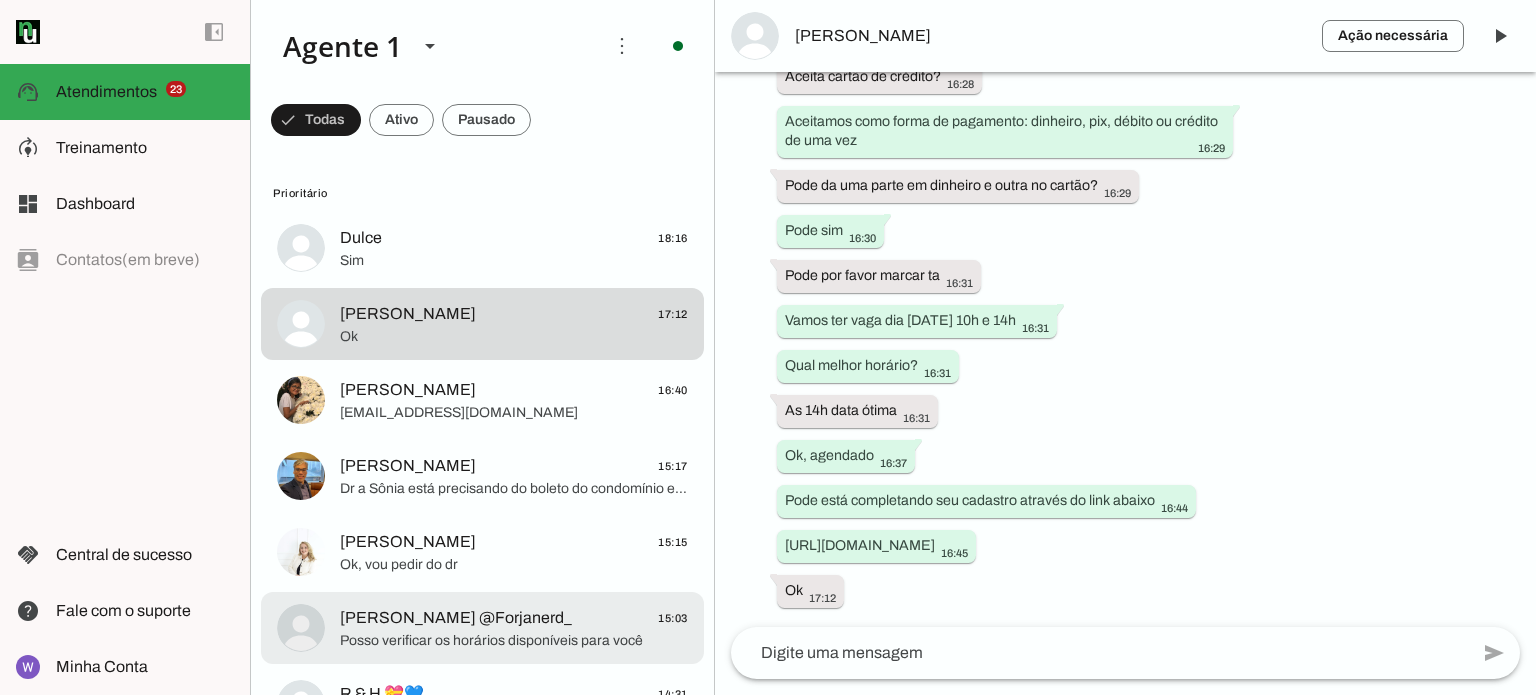 click on "[PERSON_NAME] @Forjanerd_
15:03" 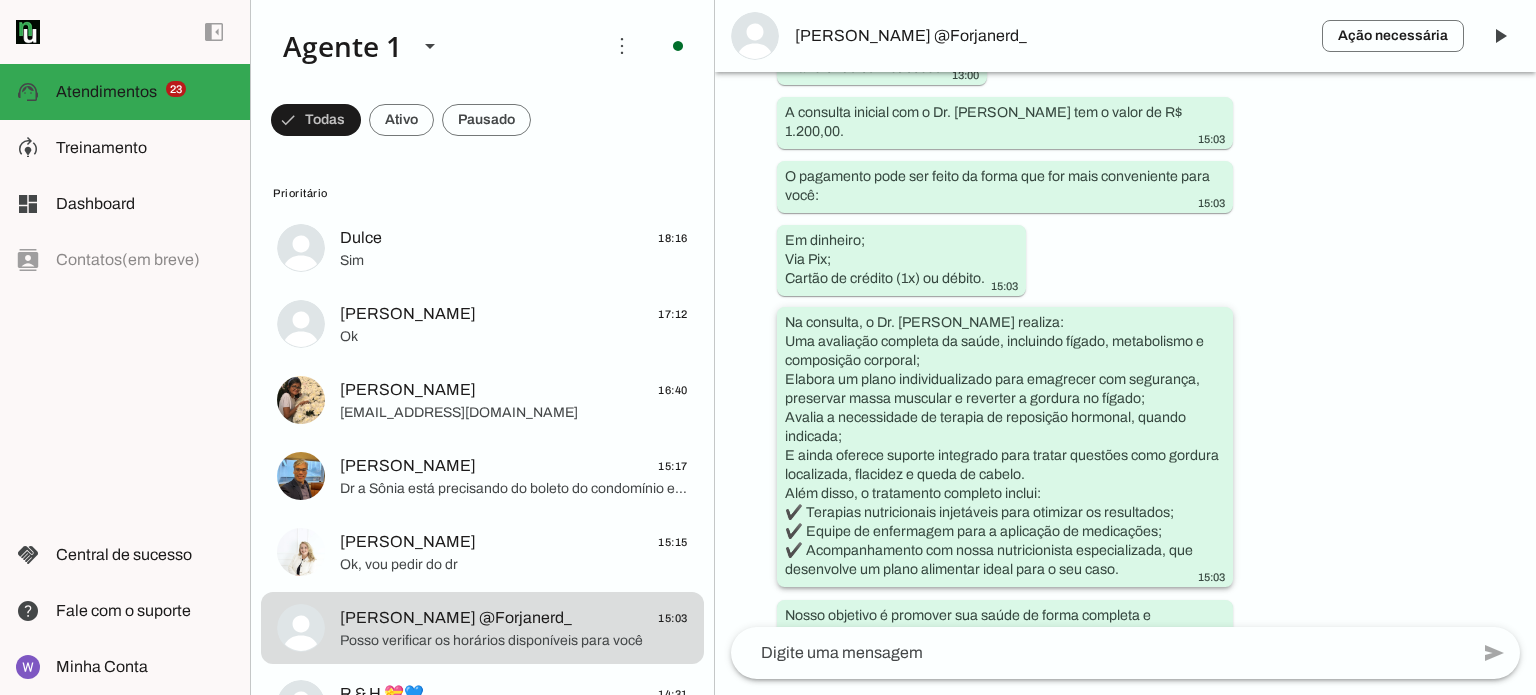 scroll, scrollTop: 931, scrollLeft: 0, axis: vertical 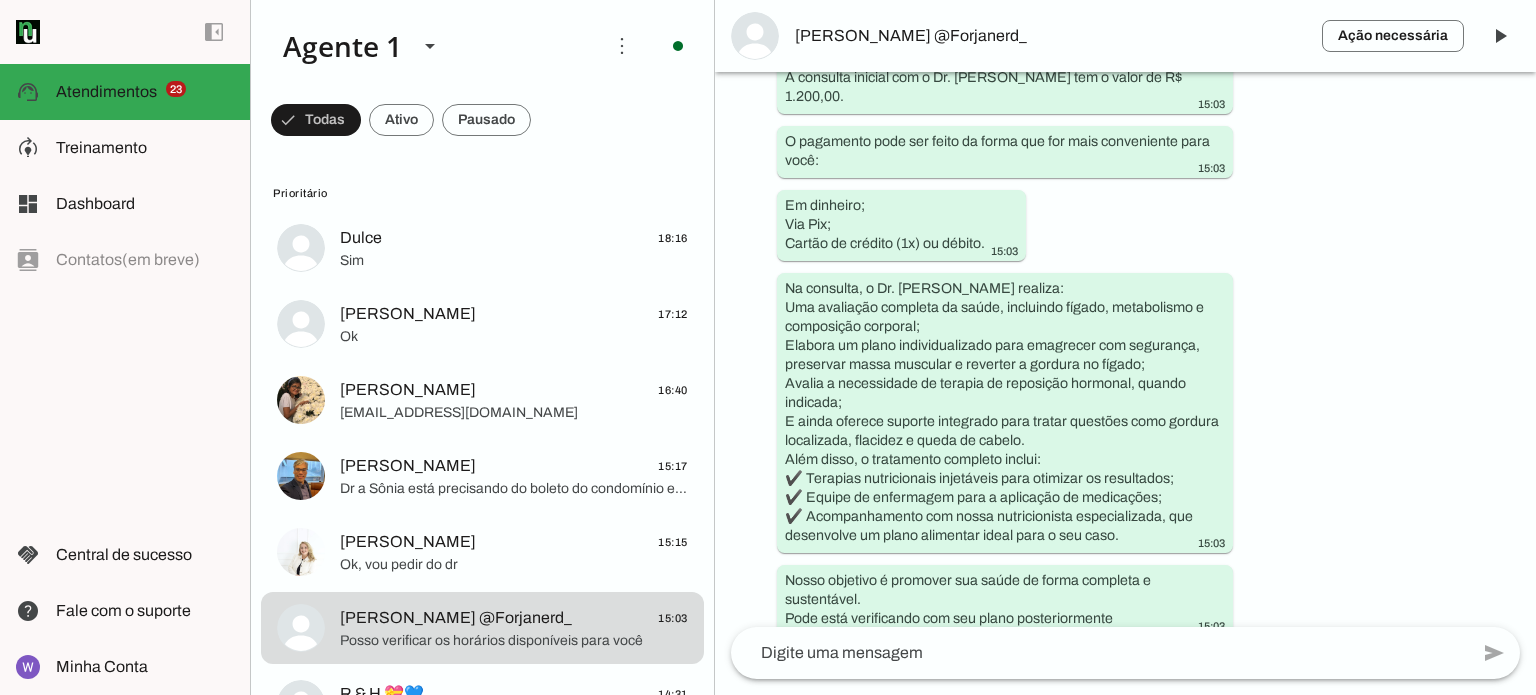drag, startPoint x: 1362, startPoint y: 510, endPoint x: 1012, endPoint y: 261, distance: 429.5358 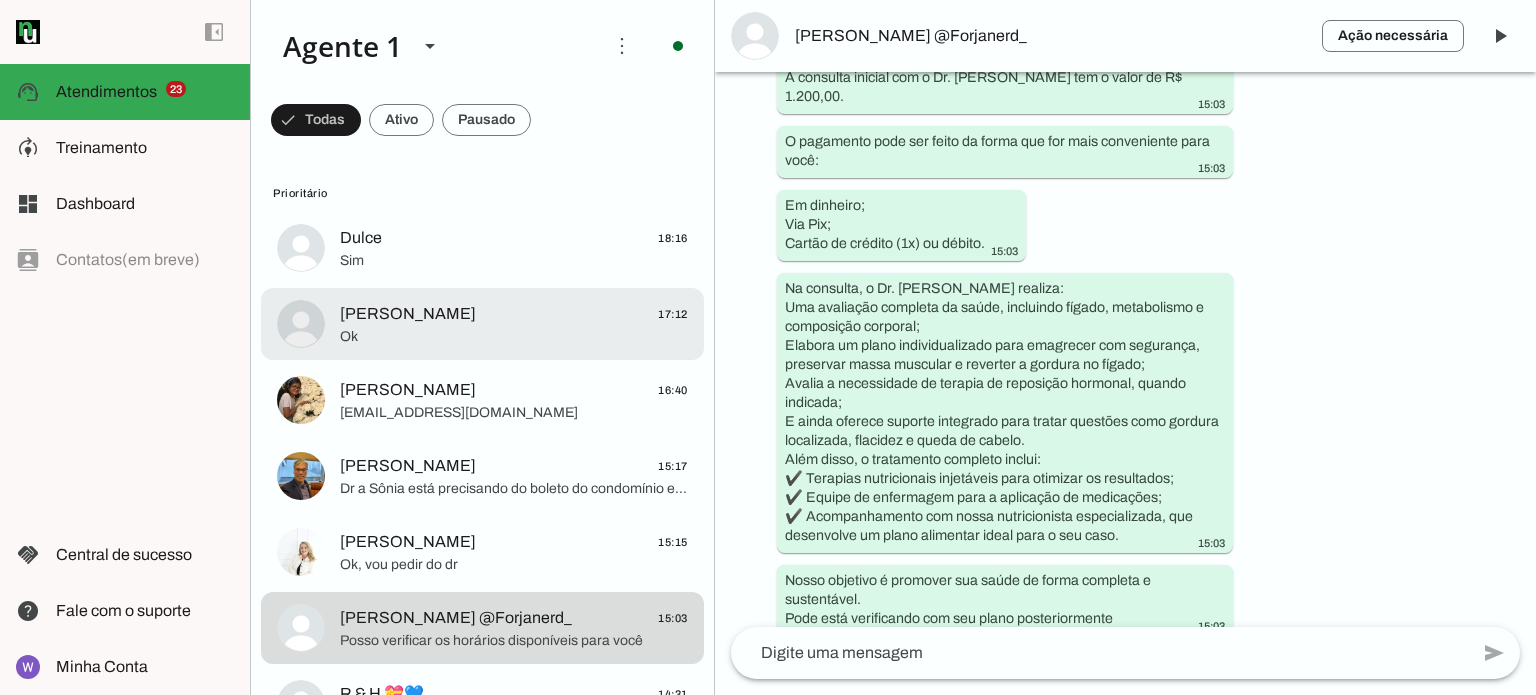 click on "[PERSON_NAME]
17:12" 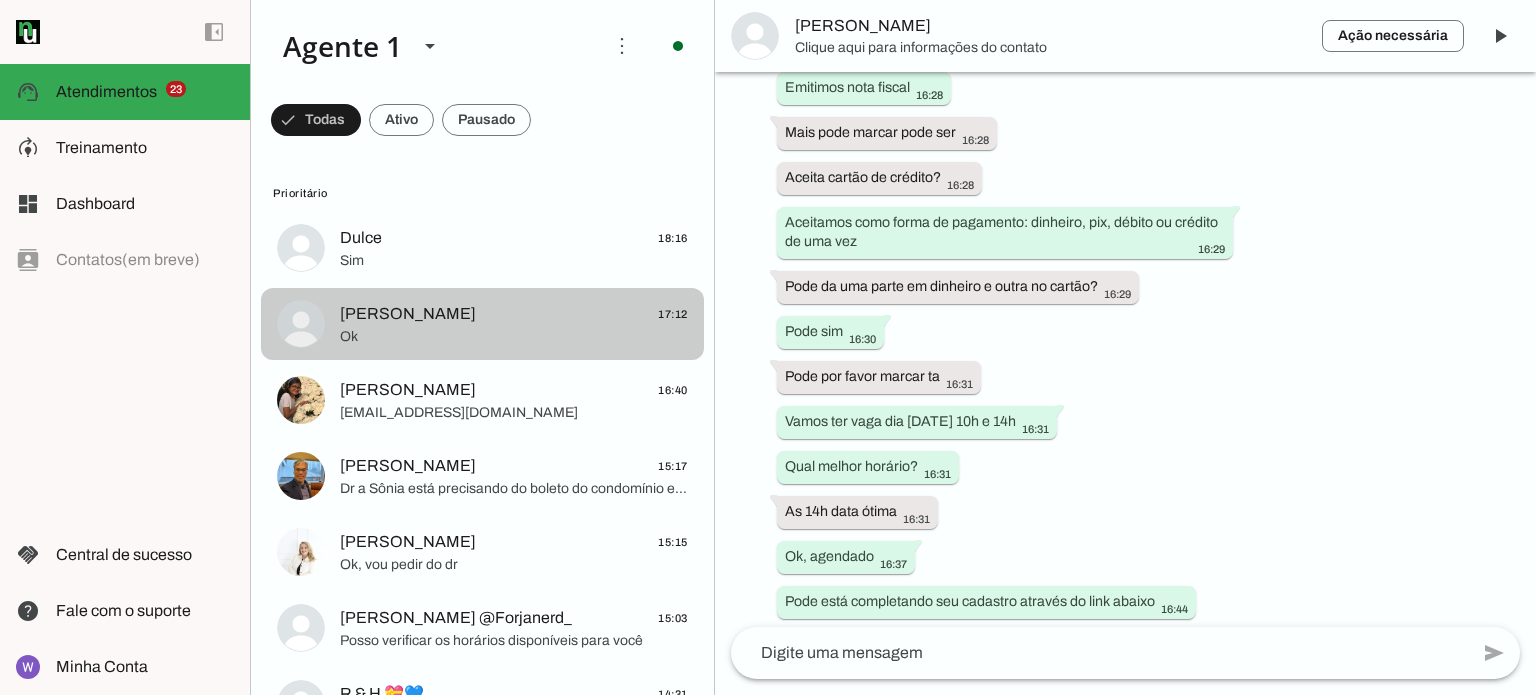 scroll, scrollTop: 1032, scrollLeft: 0, axis: vertical 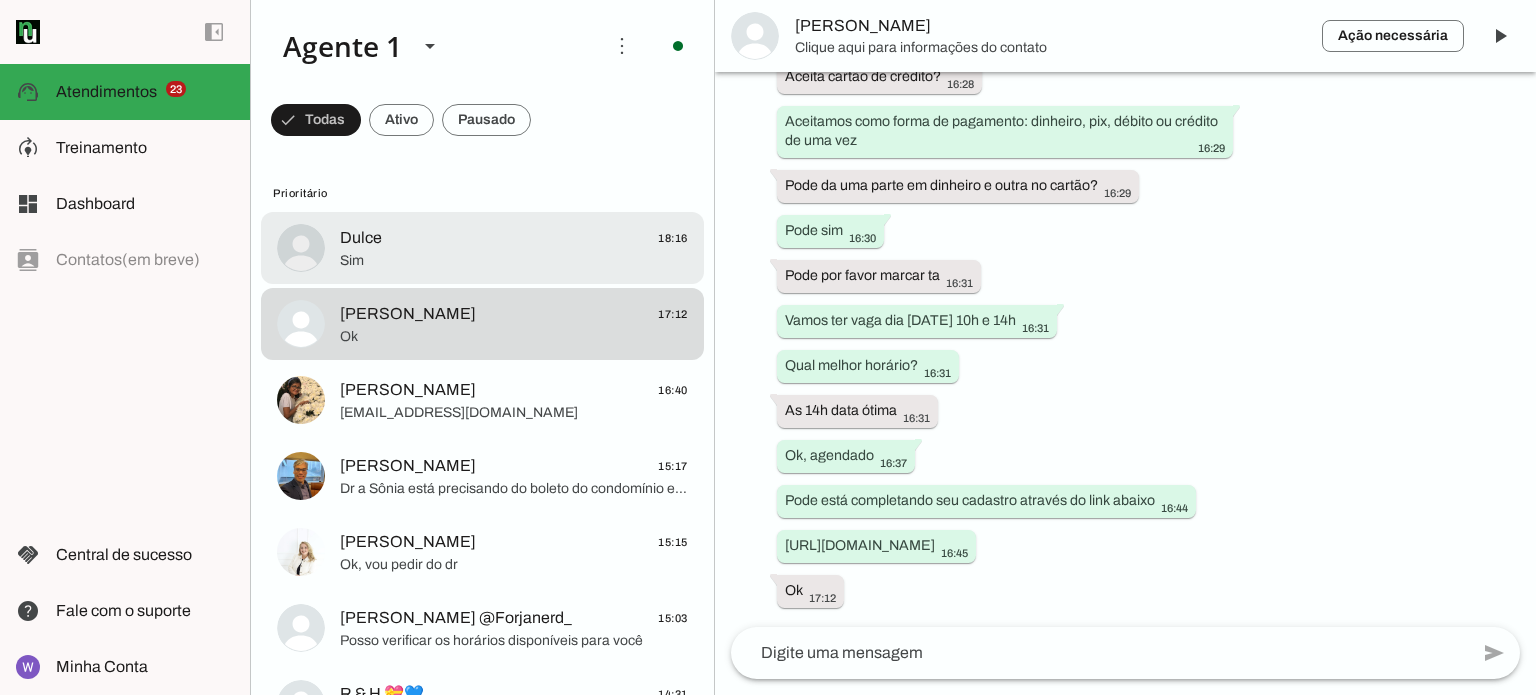 click on "Dulce
18:16" 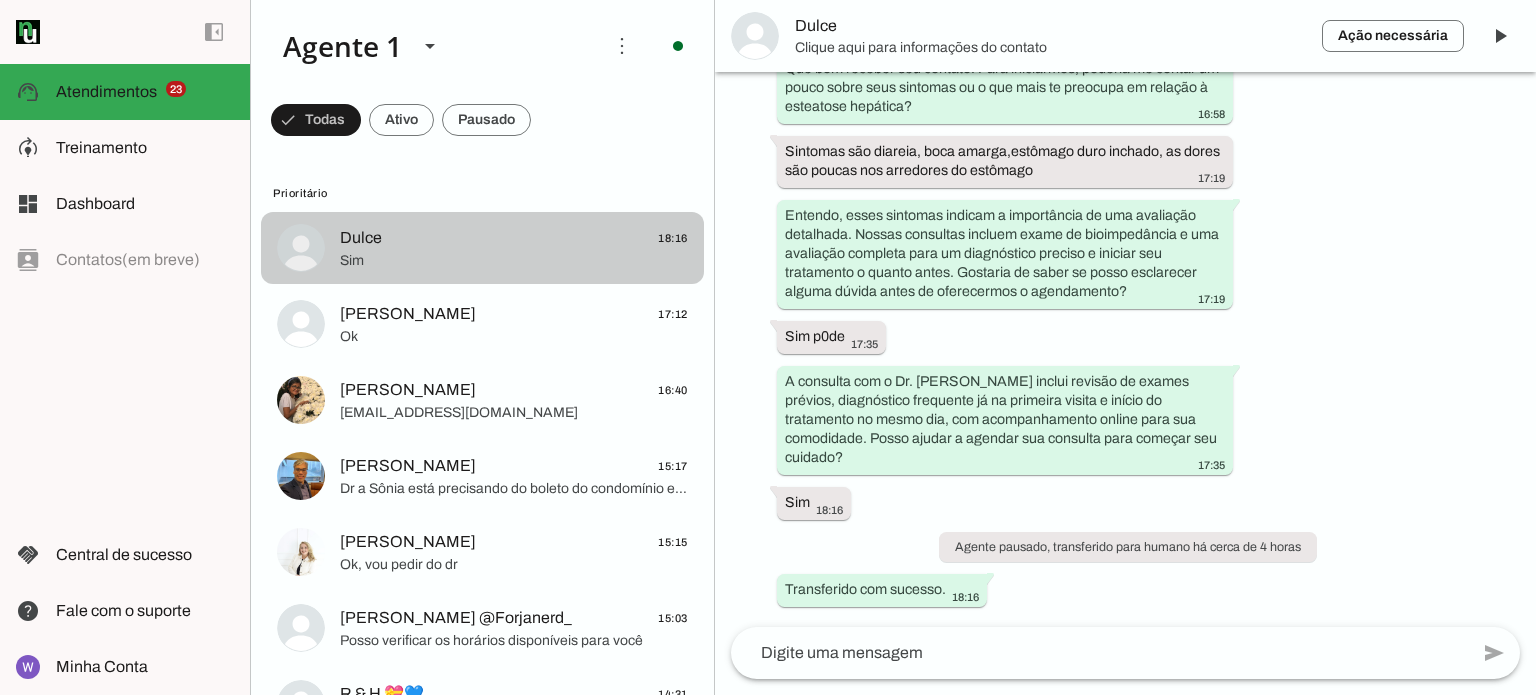 scroll, scrollTop: 320, scrollLeft: 0, axis: vertical 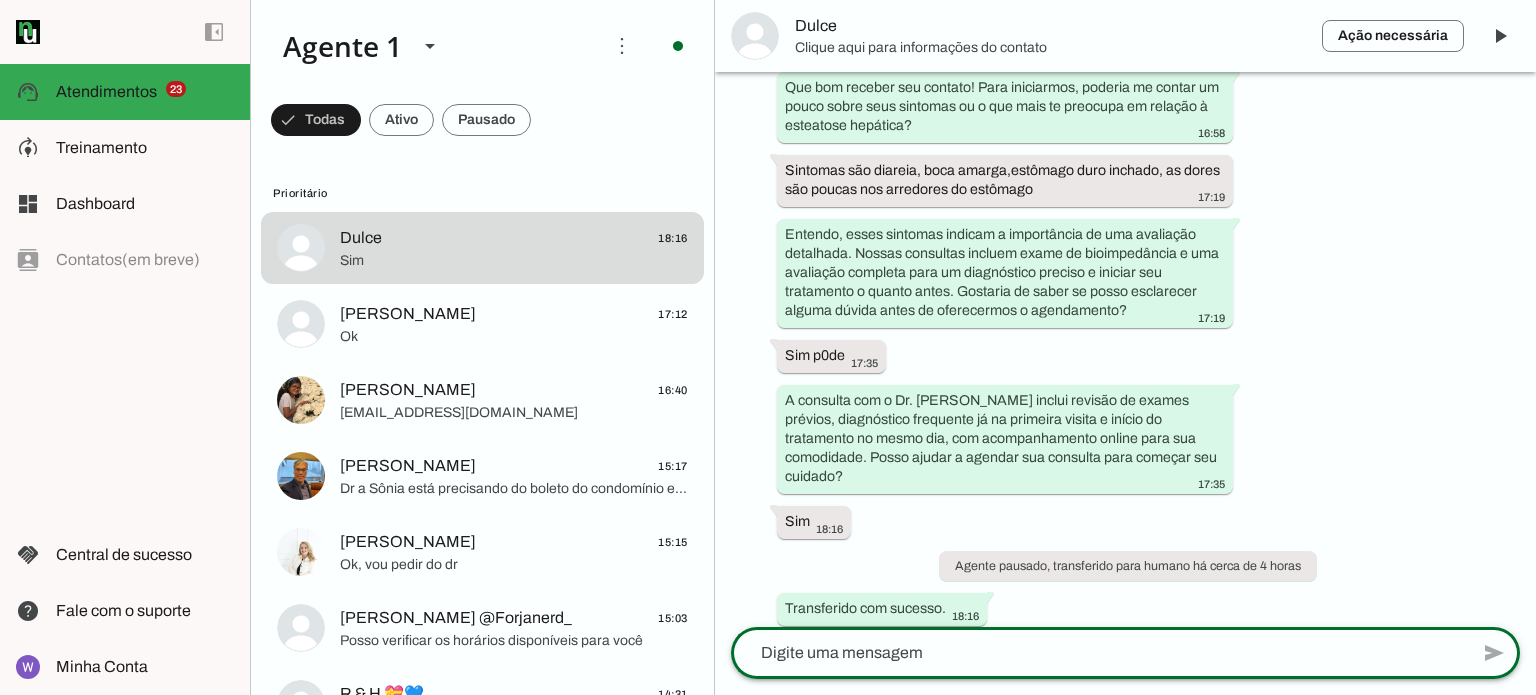 click 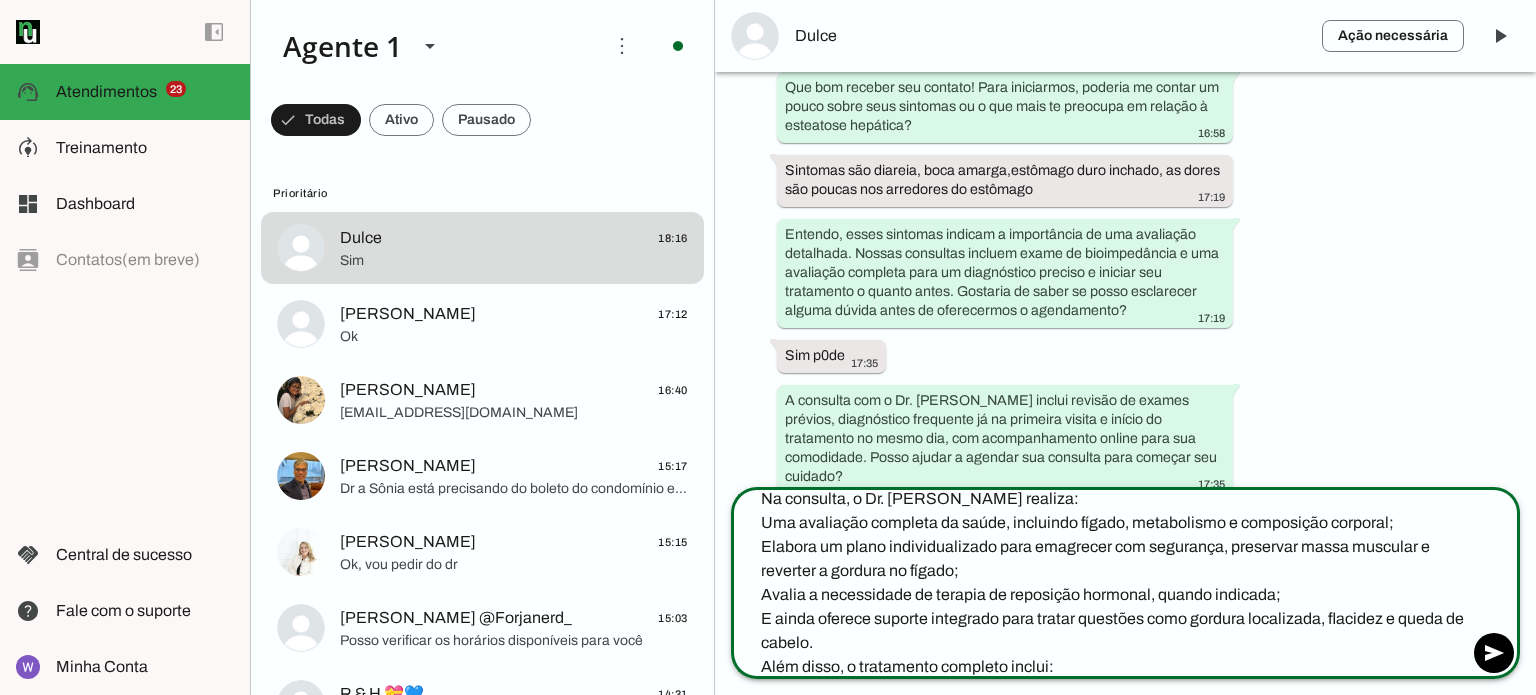 scroll, scrollTop: 92, scrollLeft: 0, axis: vertical 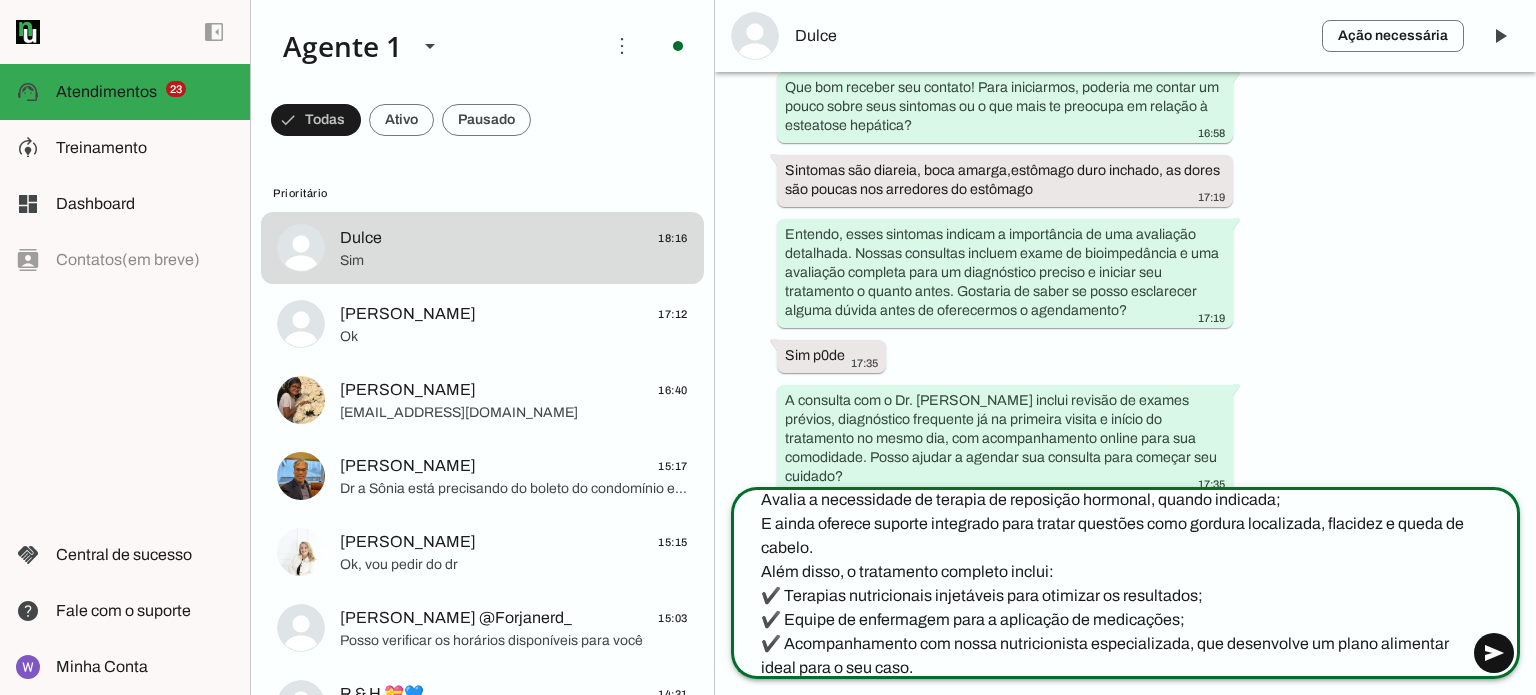 type on "Na consulta, o Dr. [PERSON_NAME] realiza:
Uma avaliação completa da saúde, incluindo fígado, metabolismo e composição corporal;
Elabora um plano individualizado para emagrecer com segurança, preservar massa muscular e reverter a gordura no fígado;
Avalia a necessidade de terapia de reposição hormonal, quando indicada;
E ainda oferece suporte integrado para tratar questões como gordura localizada, flacidez e queda de cabelo.
Além disso, o tratamento completo inclui:
✔️ Terapias nutricionais injetáveis para otimizar os resultados;
✔️ Equipe de enfermagem para a aplicação de medicações;
✔️ Acompanhamento com nossa nutricionista especializada, que desenvolve um plano alimentar ideal para o seu caso." 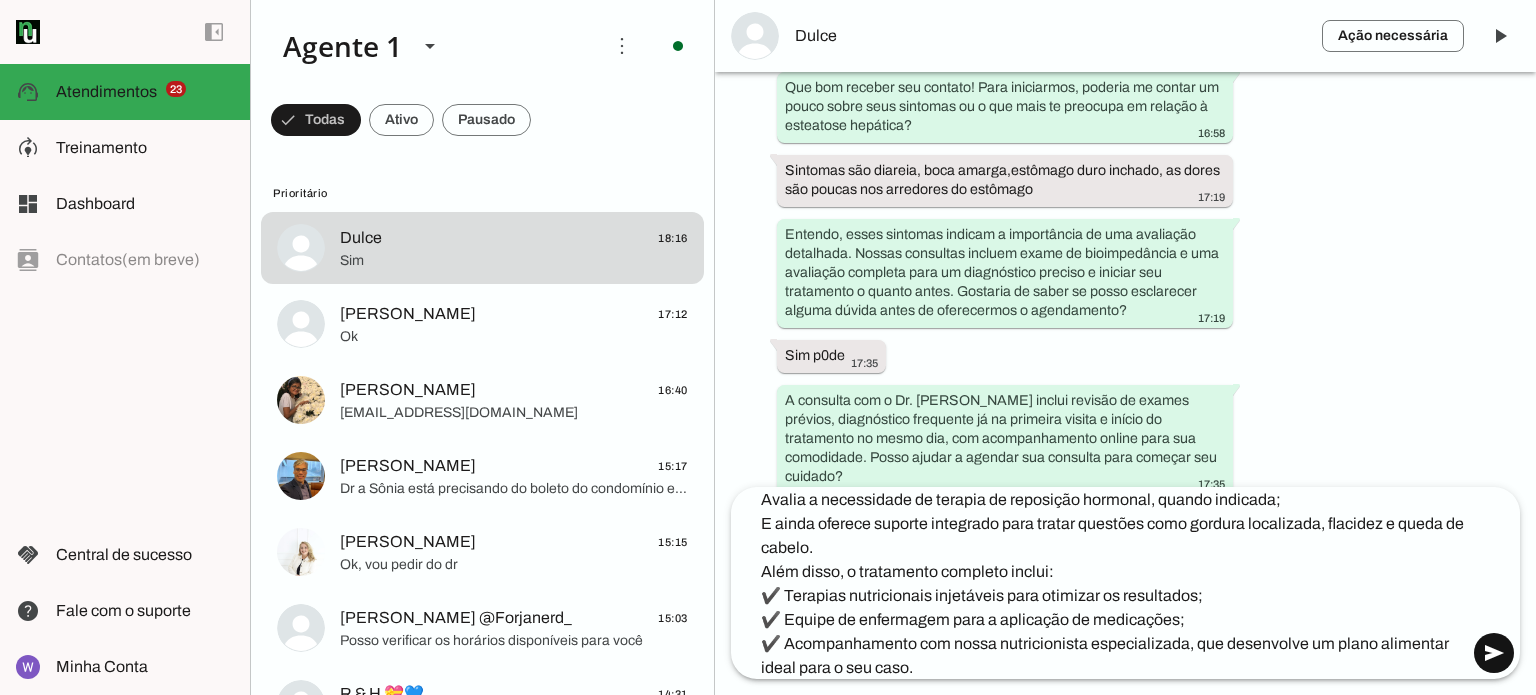 click at bounding box center (1494, 653) 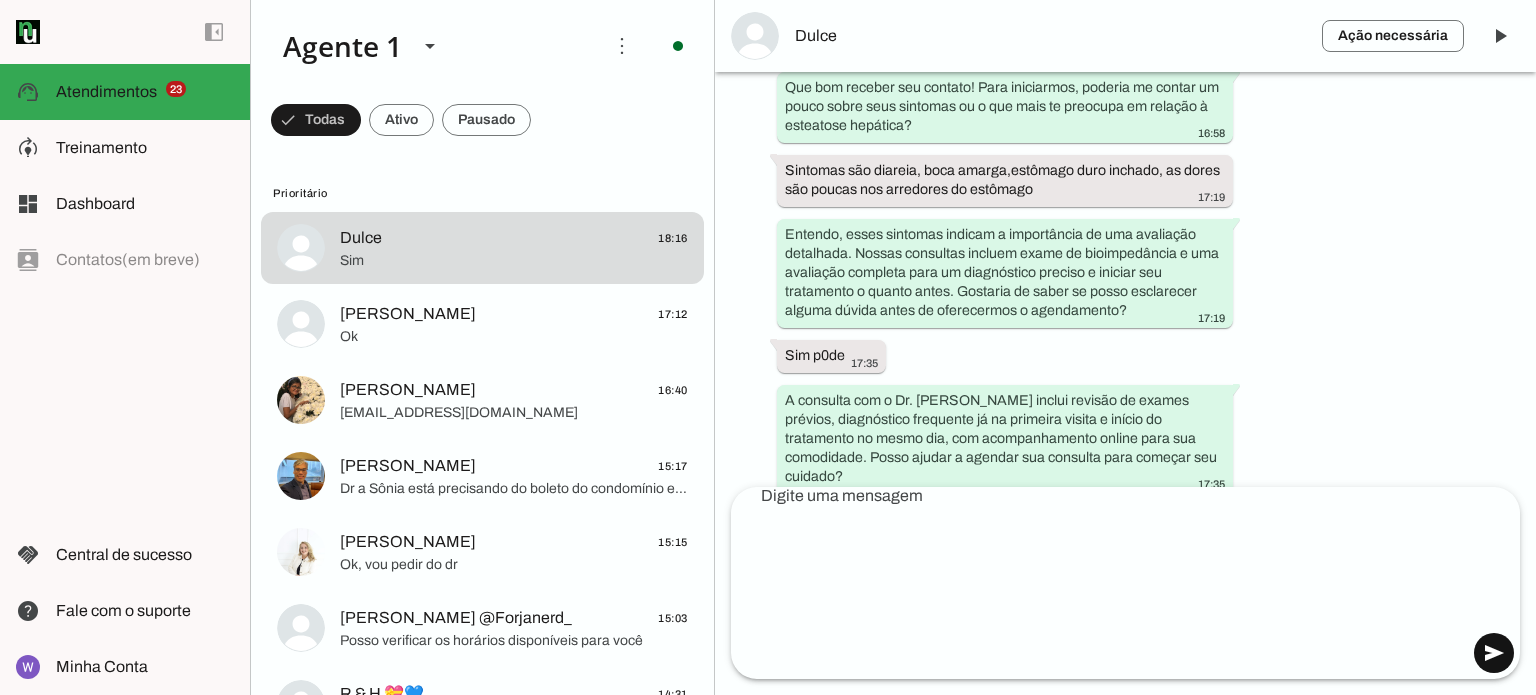 scroll, scrollTop: 0, scrollLeft: 0, axis: both 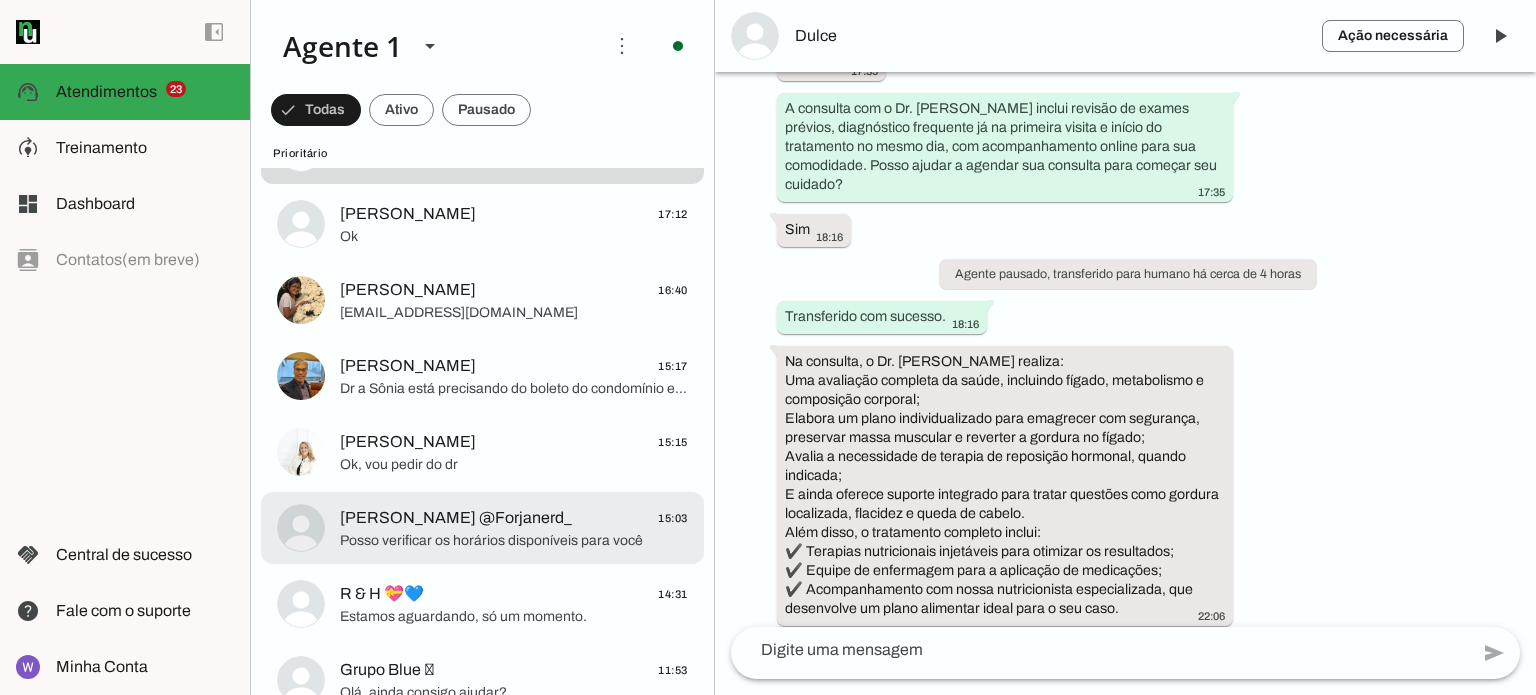 click on "Posso verificar os horários disponíveis para você" 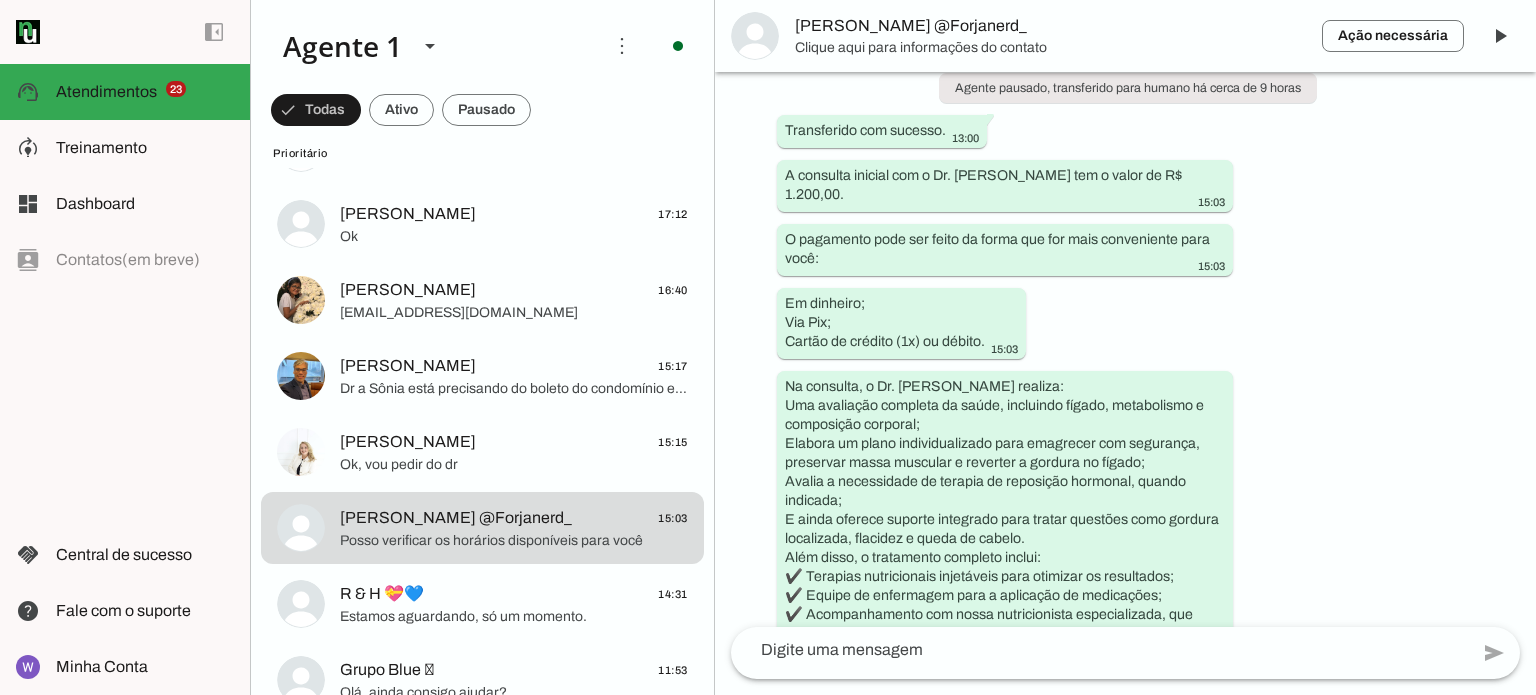 scroll, scrollTop: 831, scrollLeft: 0, axis: vertical 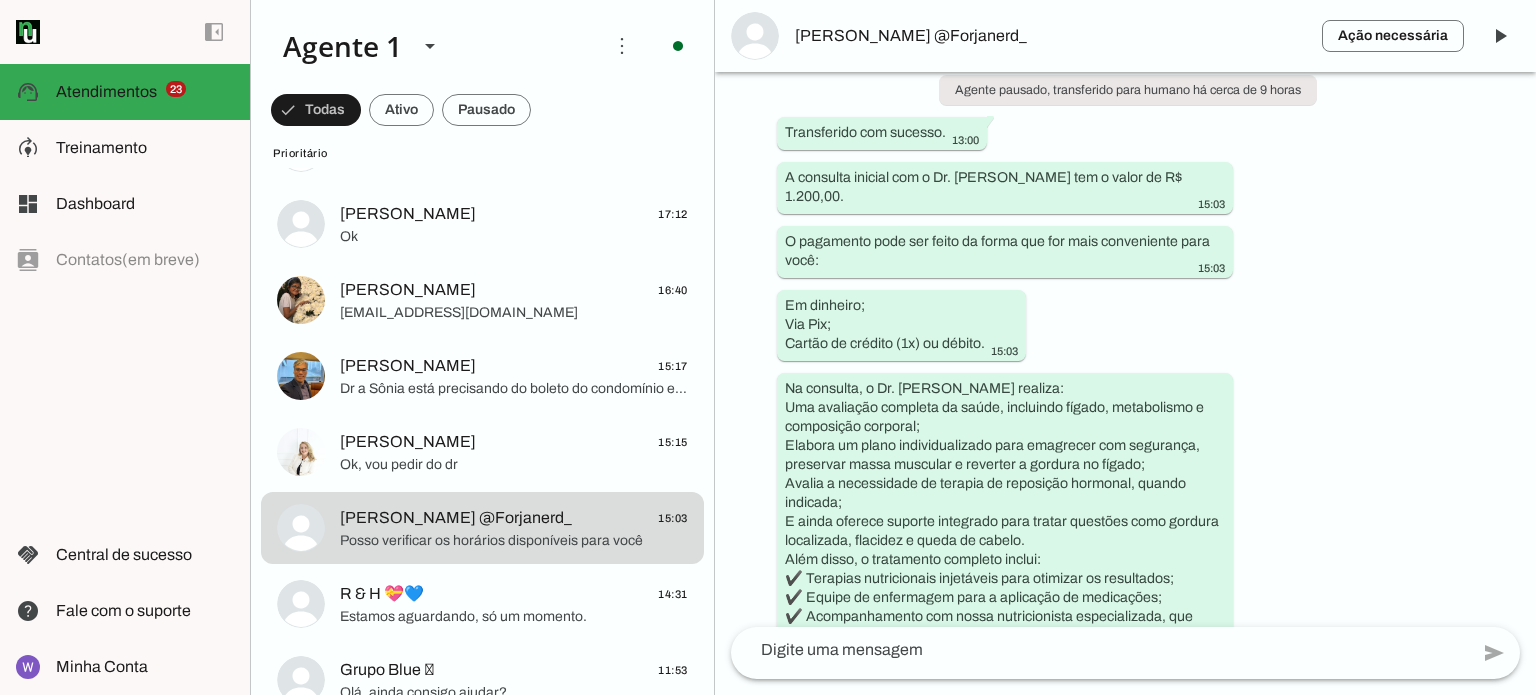 drag, startPoint x: 1103, startPoint y: 187, endPoint x: 1016, endPoint y: 153, distance: 93.40771 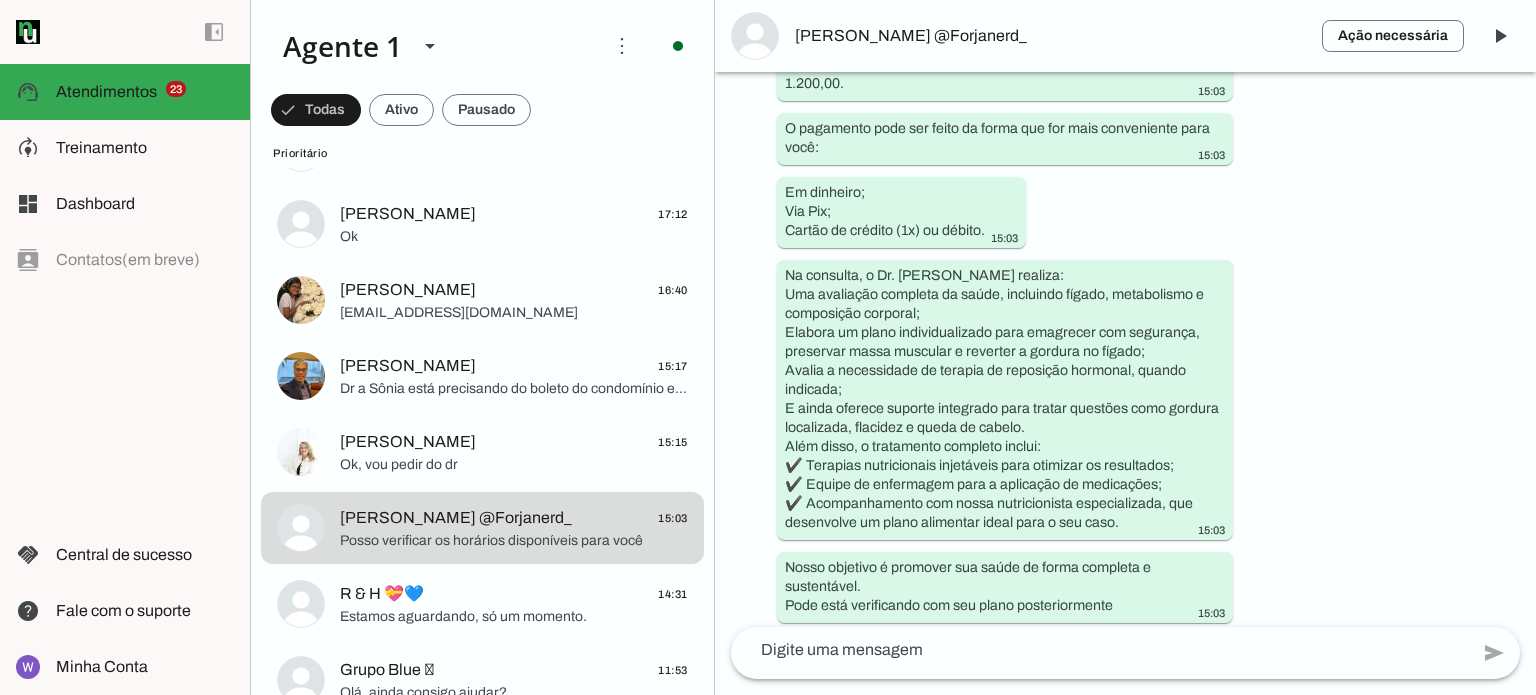 scroll, scrollTop: 1031, scrollLeft: 0, axis: vertical 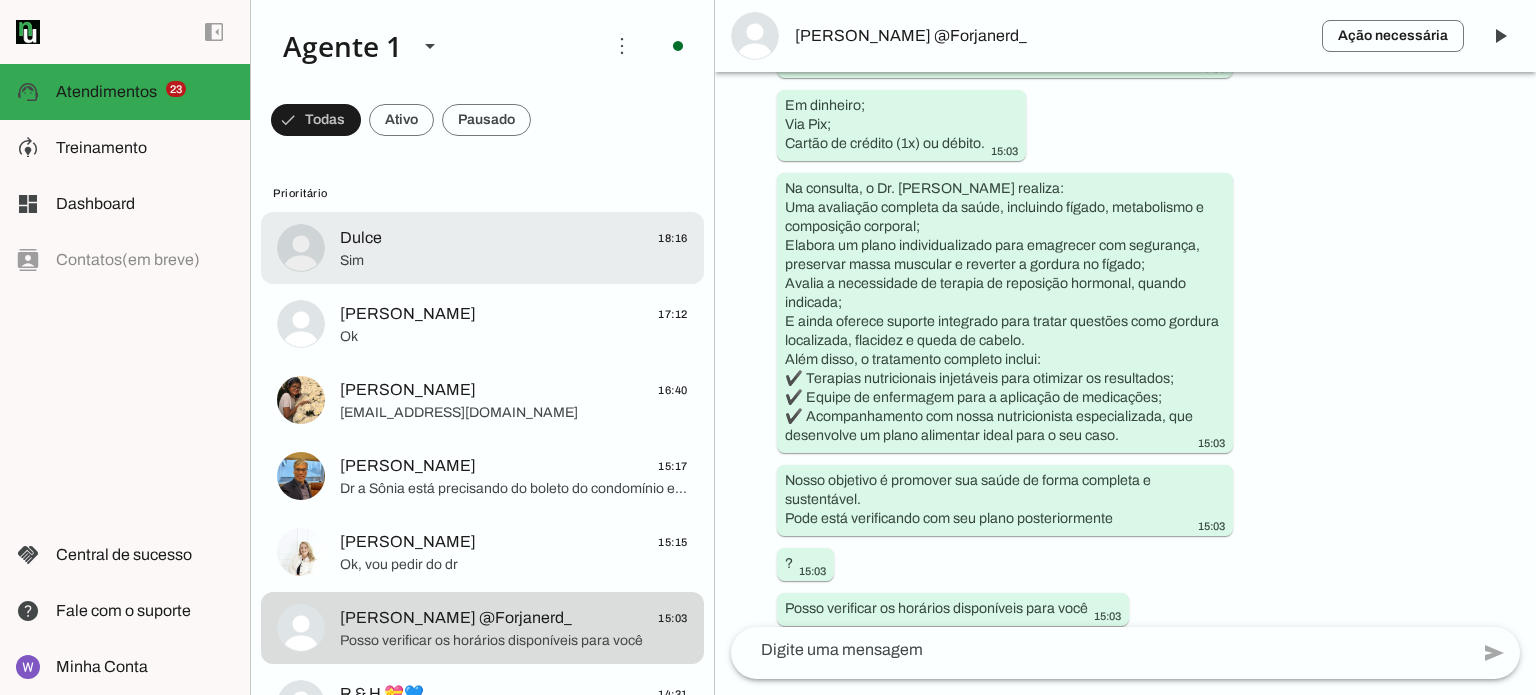 click on "Sim" 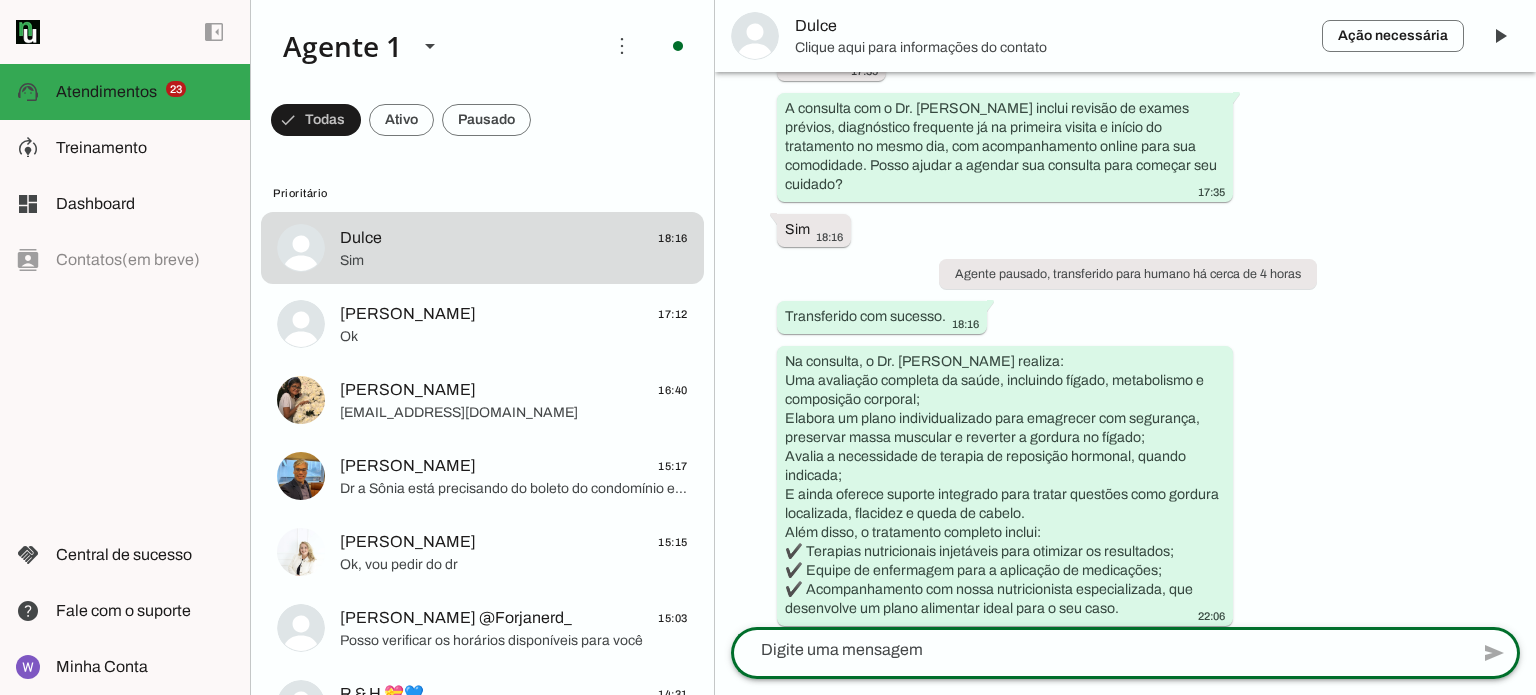 click 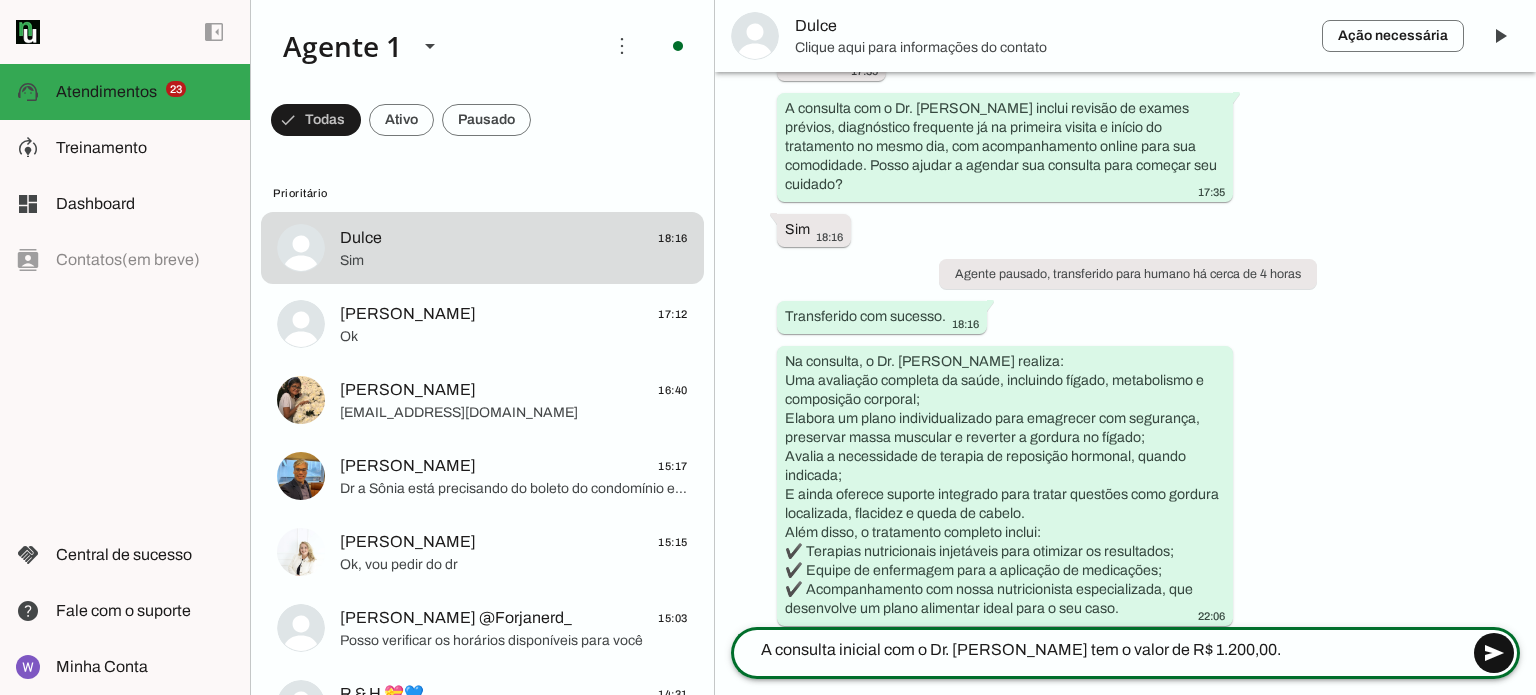 type on "A consulta inicial com o Dr. [PERSON_NAME] tem o valor de R$ 1.200,00." 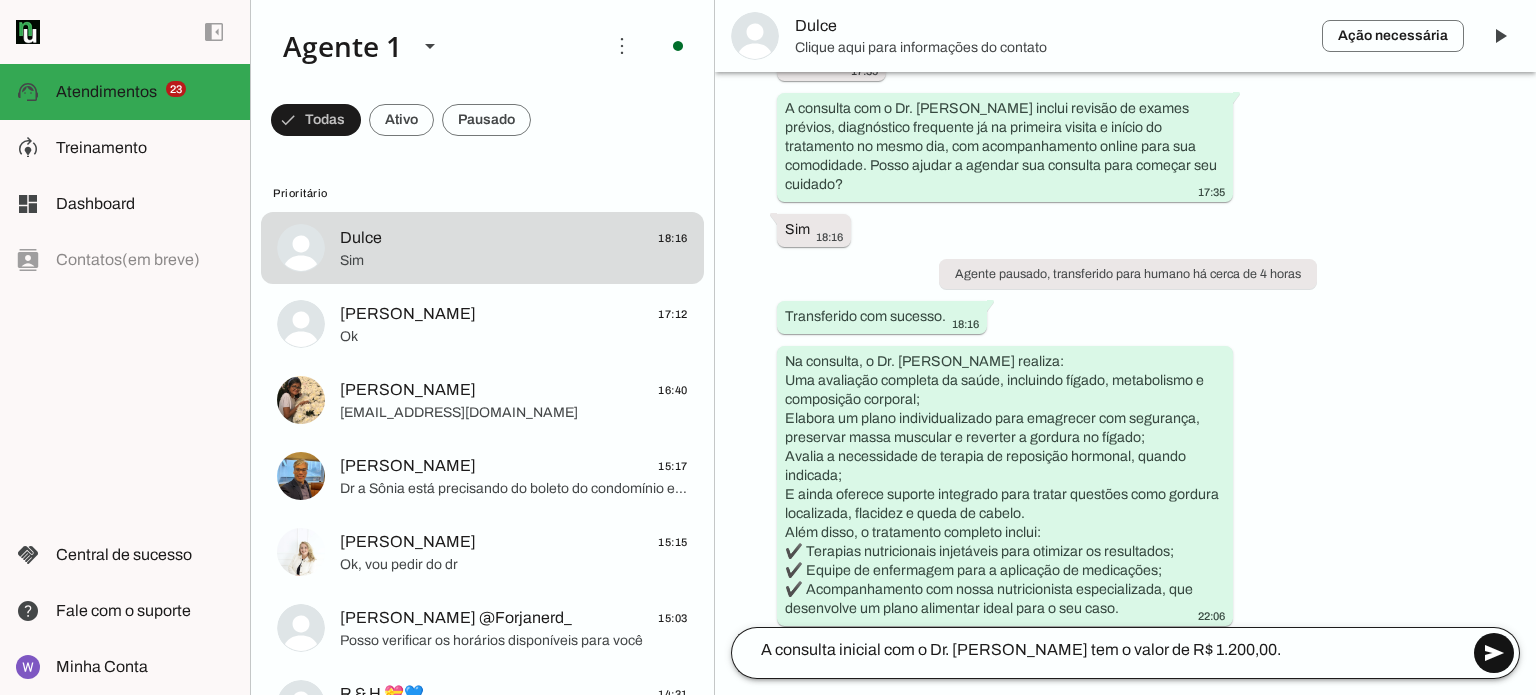 click at bounding box center (1494, 653) 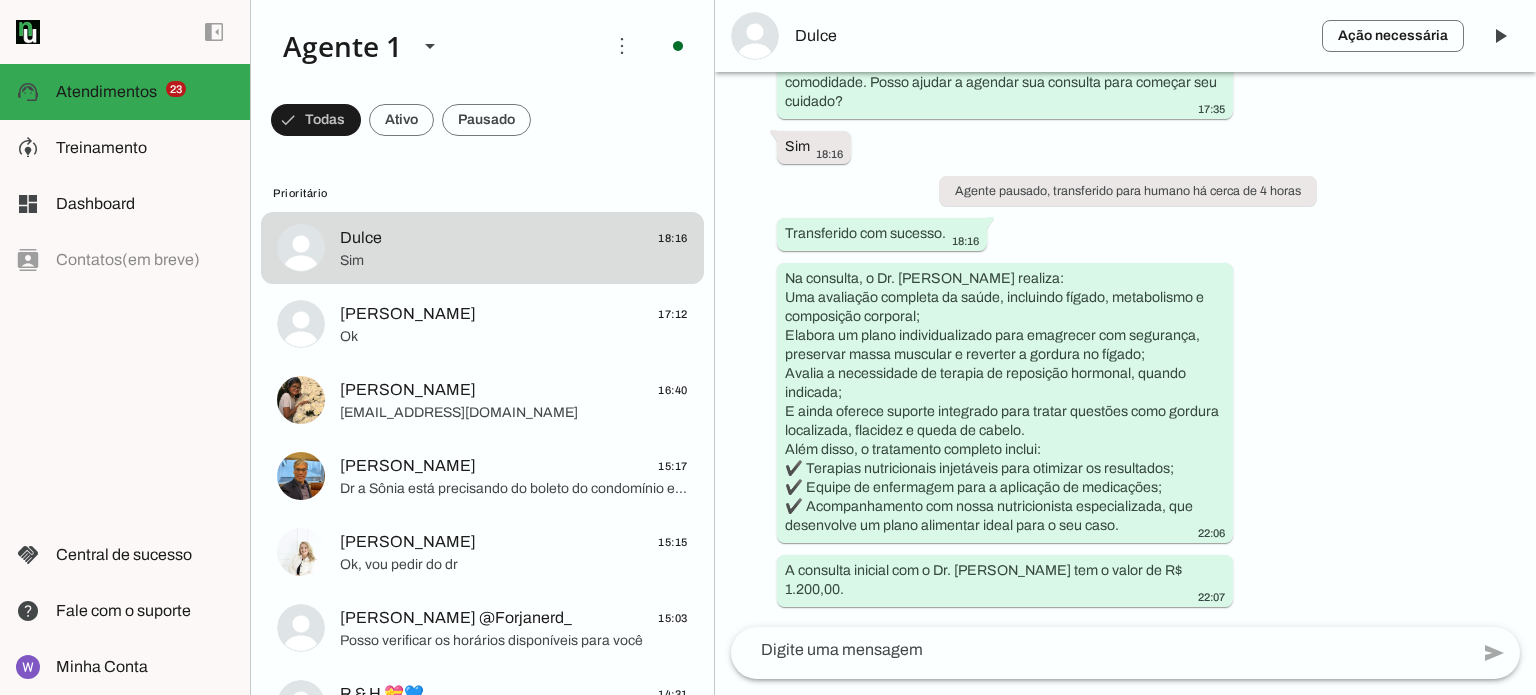 scroll, scrollTop: 676, scrollLeft: 0, axis: vertical 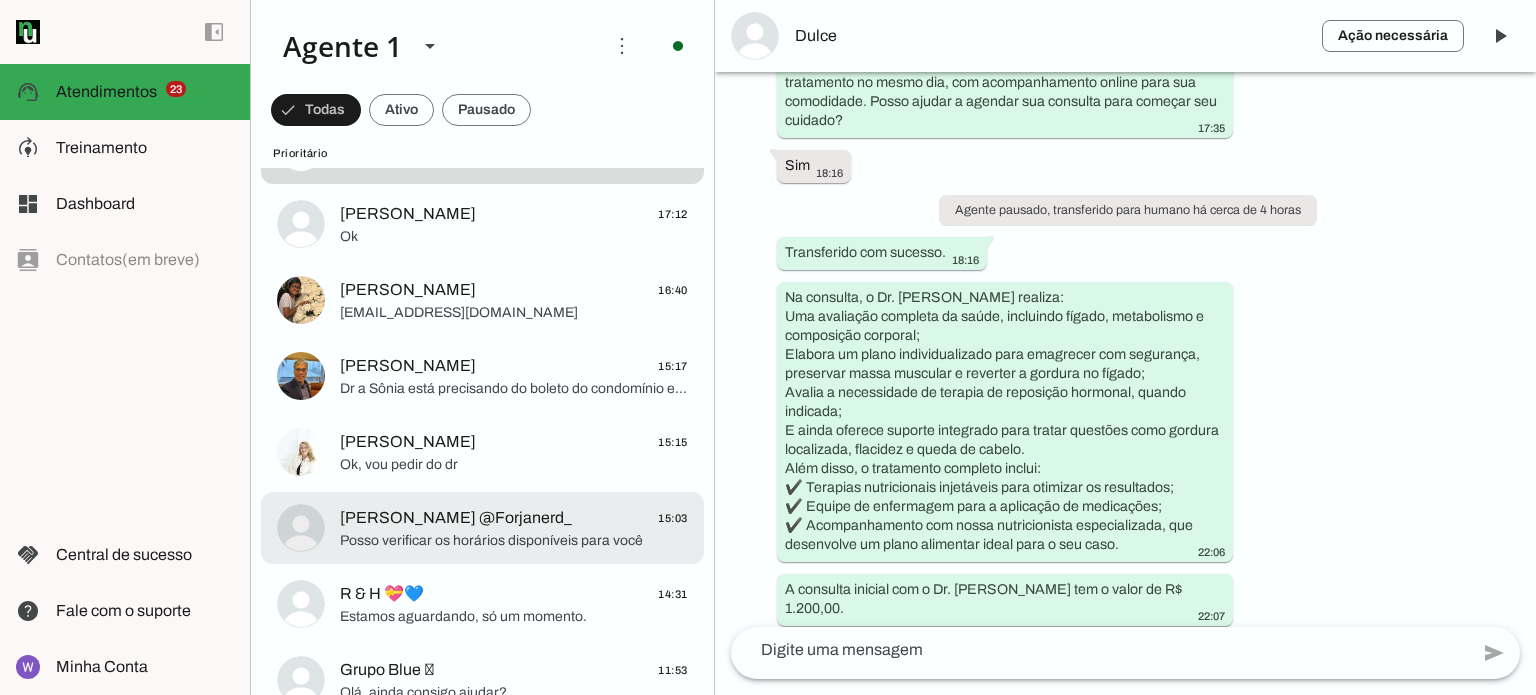 click on "Posso verificar os horários disponíveis para você" 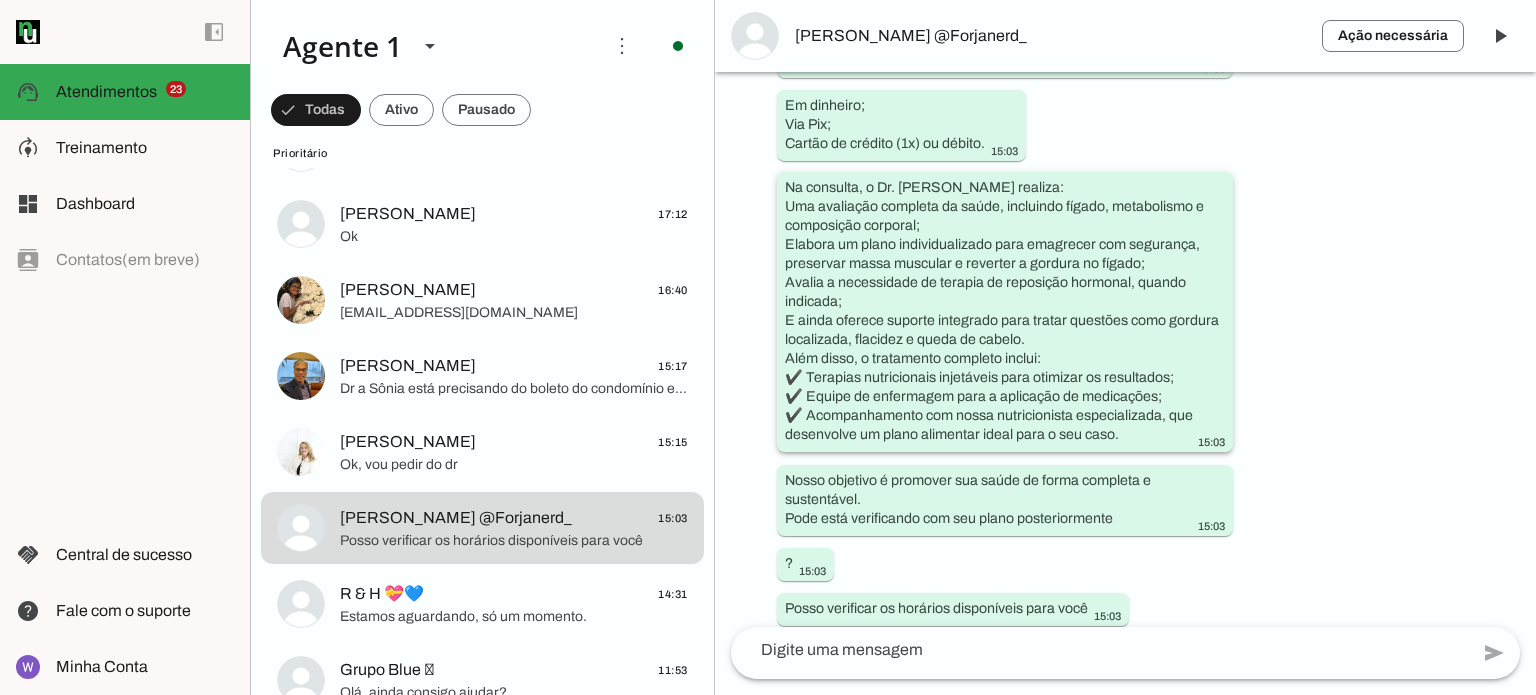 drag, startPoint x: 1426, startPoint y: 586, endPoint x: 1287, endPoint y: 427, distance: 211.19185 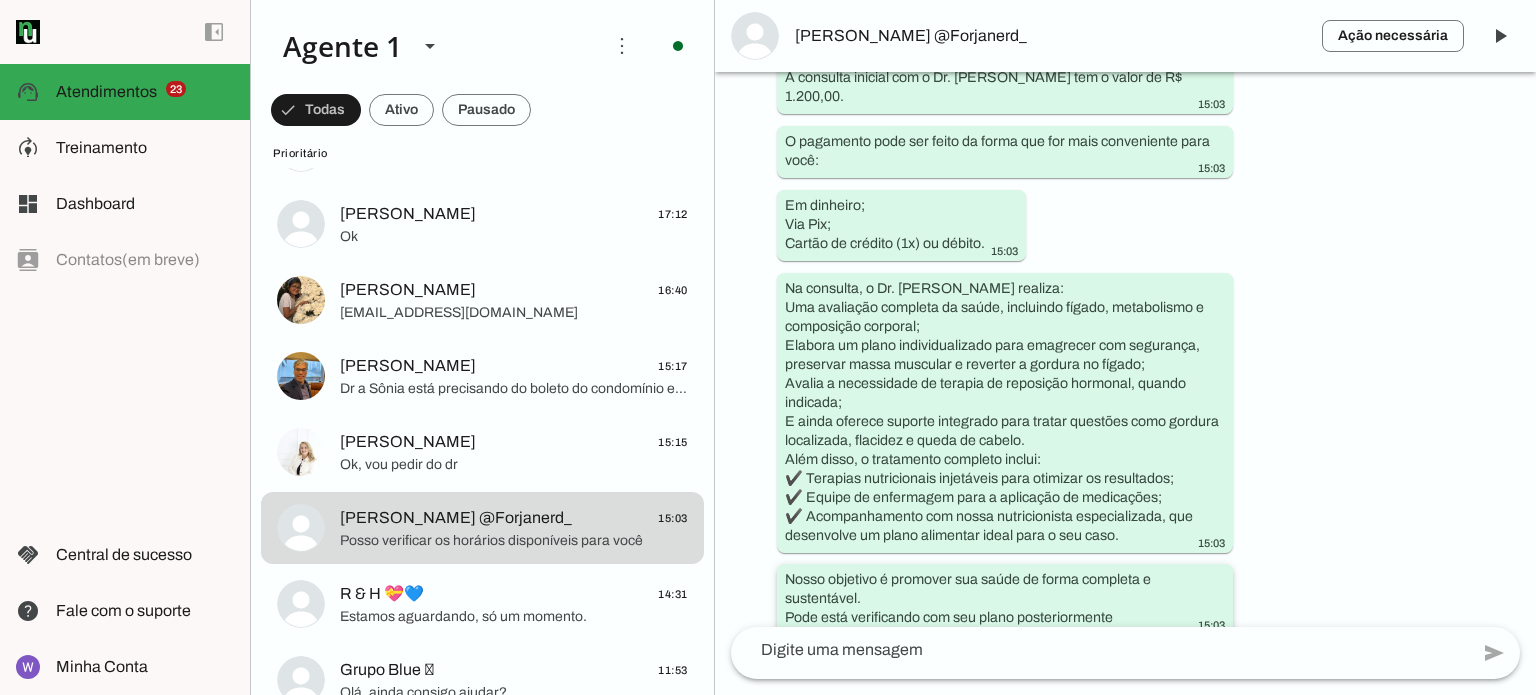 scroll, scrollTop: 1031, scrollLeft: 0, axis: vertical 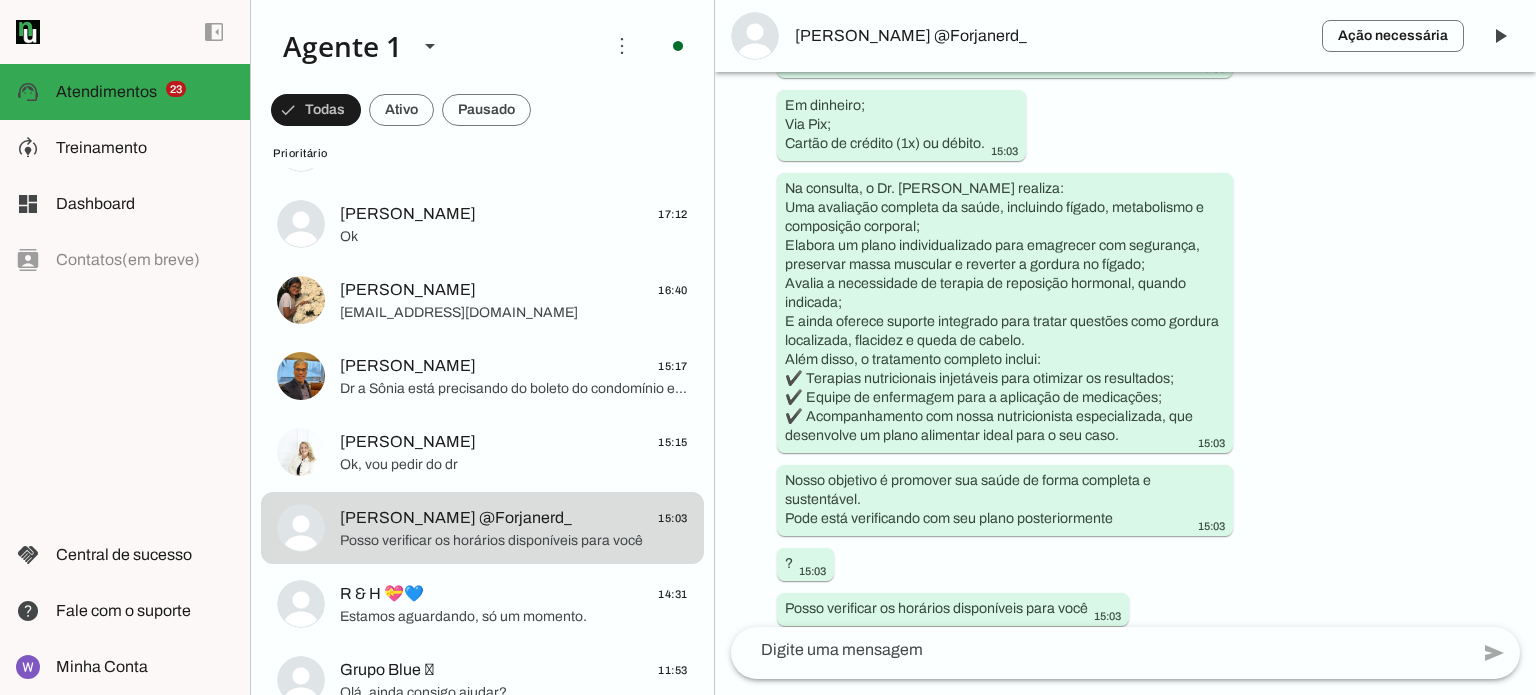 click on "Agente ativado
há 1 dia
Olá! Conheci o Dr. [PERSON_NAME] pelo instagram, gostaria de agendar uma consulta. 21:48
Olá, sou [PERSON_NAME], assistente da clínica do Dr. [PERSON_NAME]. Você já é nosso paciente ou será a primeira consulta? 21:48
há cerca de 9 horas
Oi! Passando para lembrar que estamos aqui prontos para agendar sua consulta com o Dr. [PERSON_NAME]. Ele é super atencioso e vai ajudar você a cuidar da sua saúde com toda a dedicação que merece. Me avisa se você já é paciente ou se essa será sua primeira consulta, assim agilizo tudo pra você! Estou esperando sua resposta, tá? 12:49
Ola. Será primeira consulta 12:53
Que ótimo! Posso saber qual o motivo da sua consulta? Assim, explico como o Dr. [PERSON_NAME] pode ajudar você com um atendimento completo e personalizado. 12:53
12:55
12:55
12:59" at bounding box center (1125, 349) 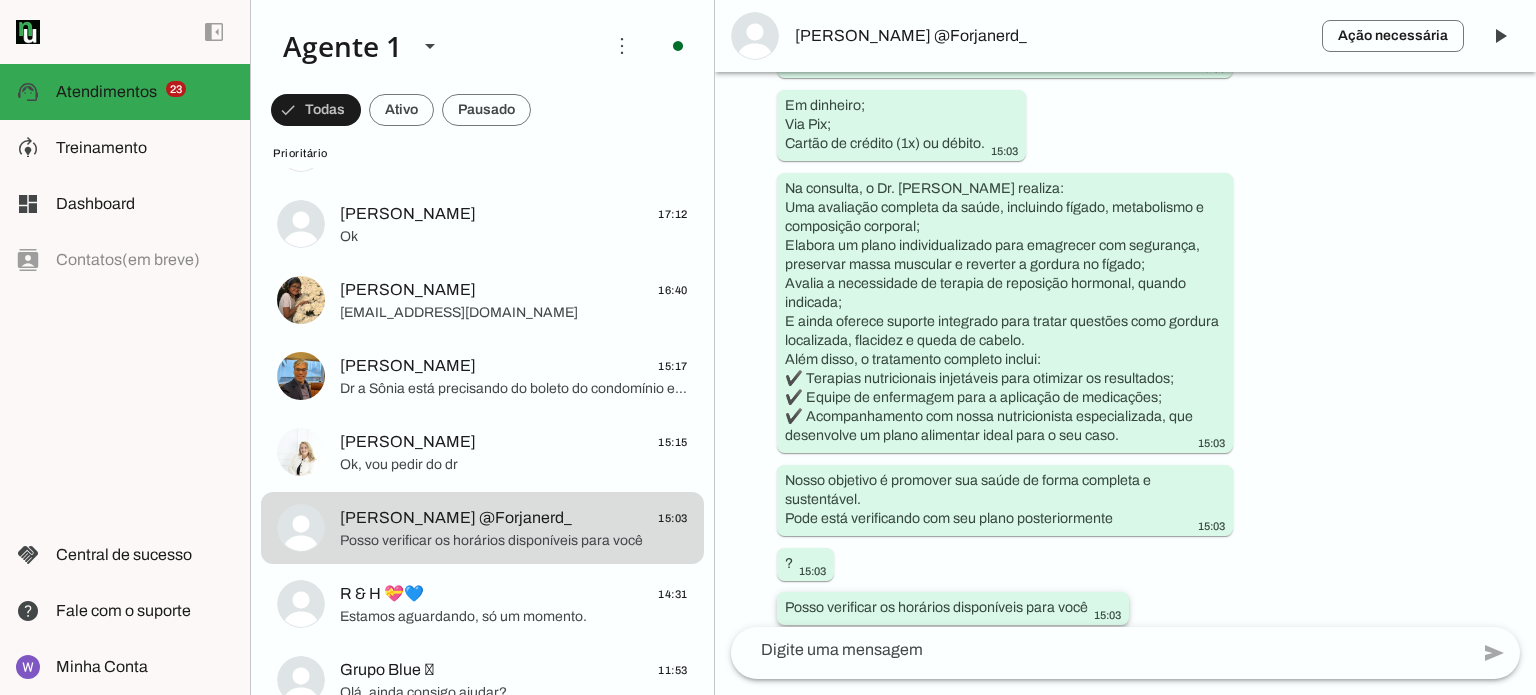 drag, startPoint x: 1425, startPoint y: 585, endPoint x: 1120, endPoint y: 599, distance: 305.32114 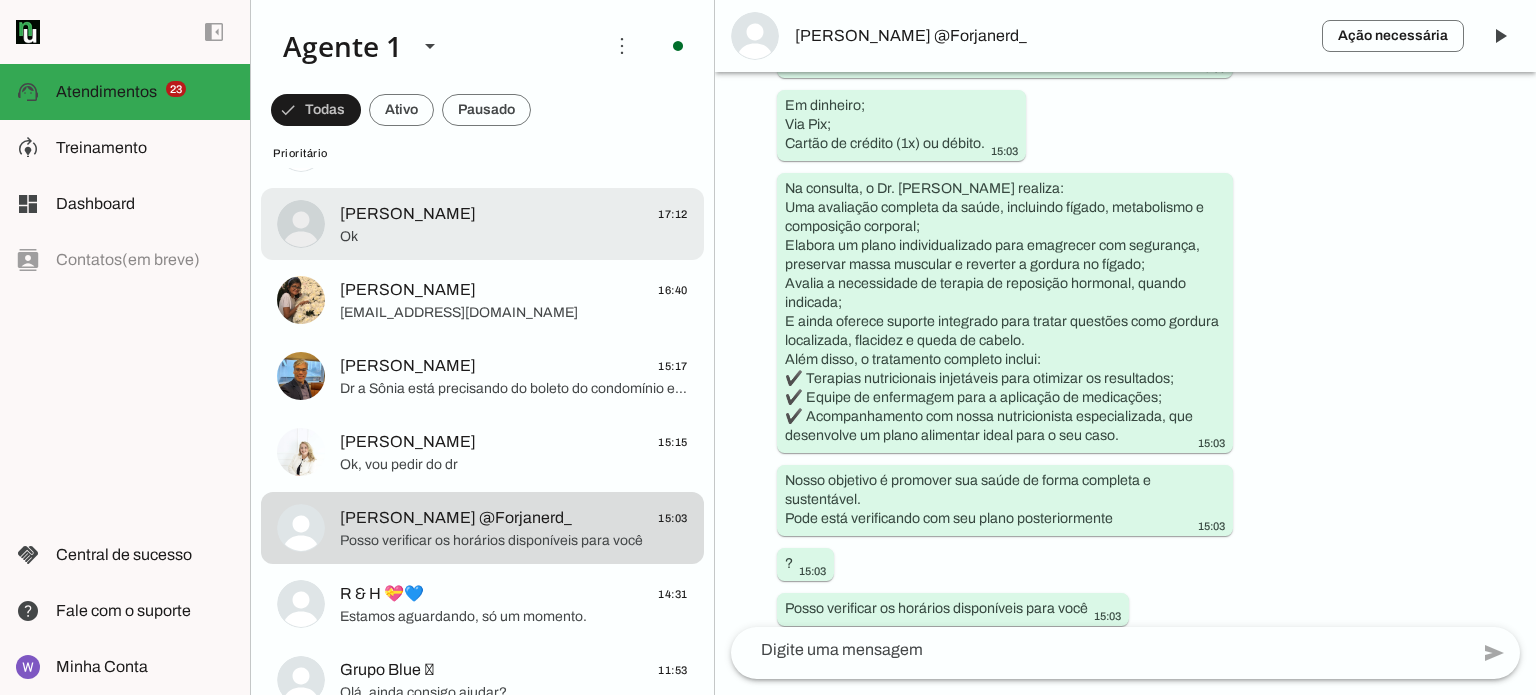 drag, startPoint x: 511, startPoint y: 219, endPoint x: 642, endPoint y: 276, distance: 142.86357 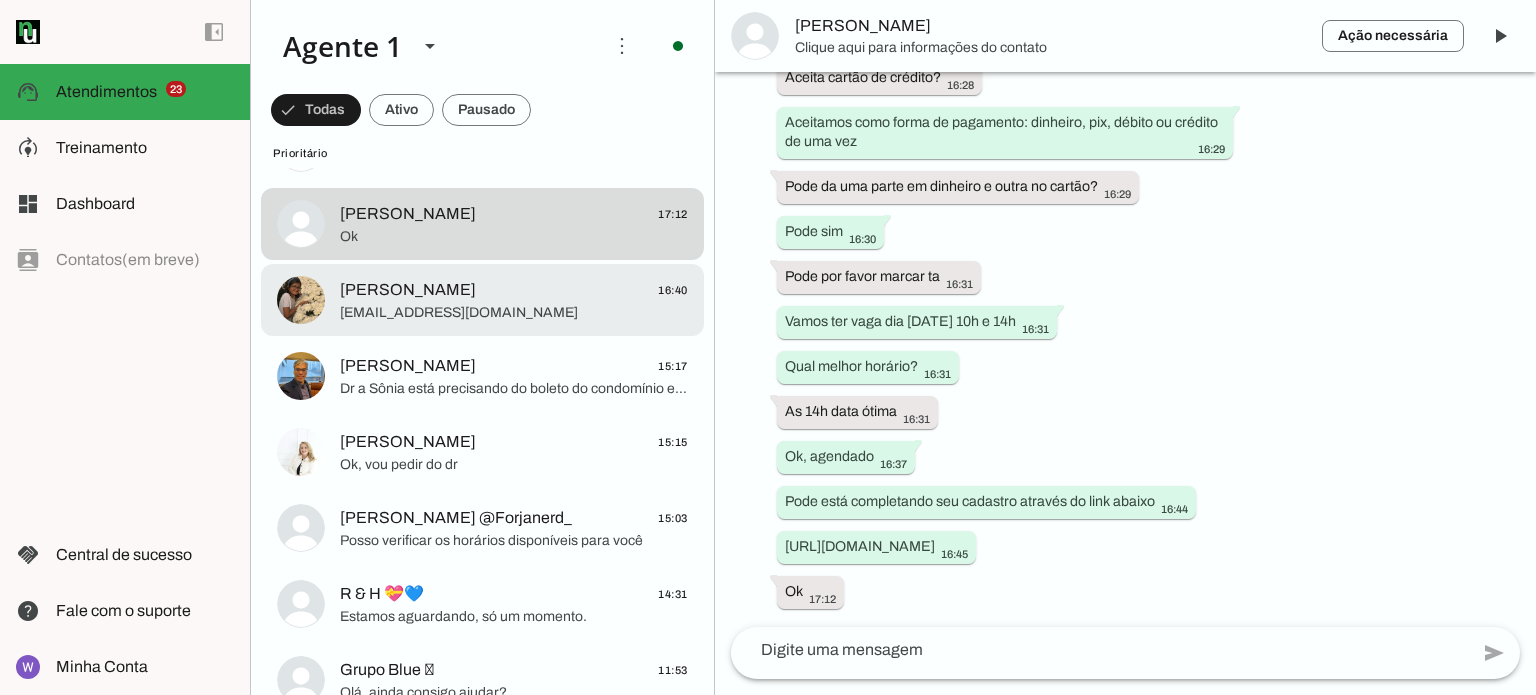 scroll, scrollTop: 1032, scrollLeft: 0, axis: vertical 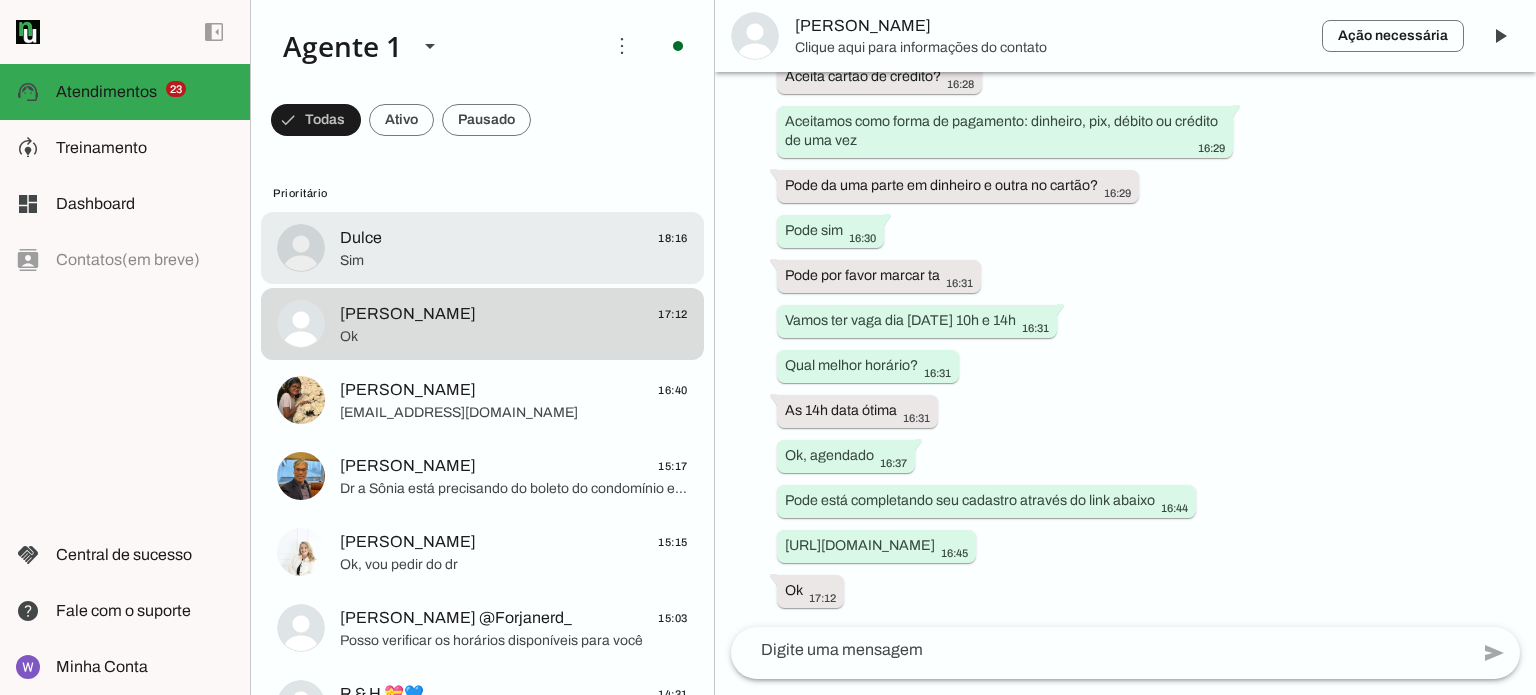 click on "Dulce
18:16" 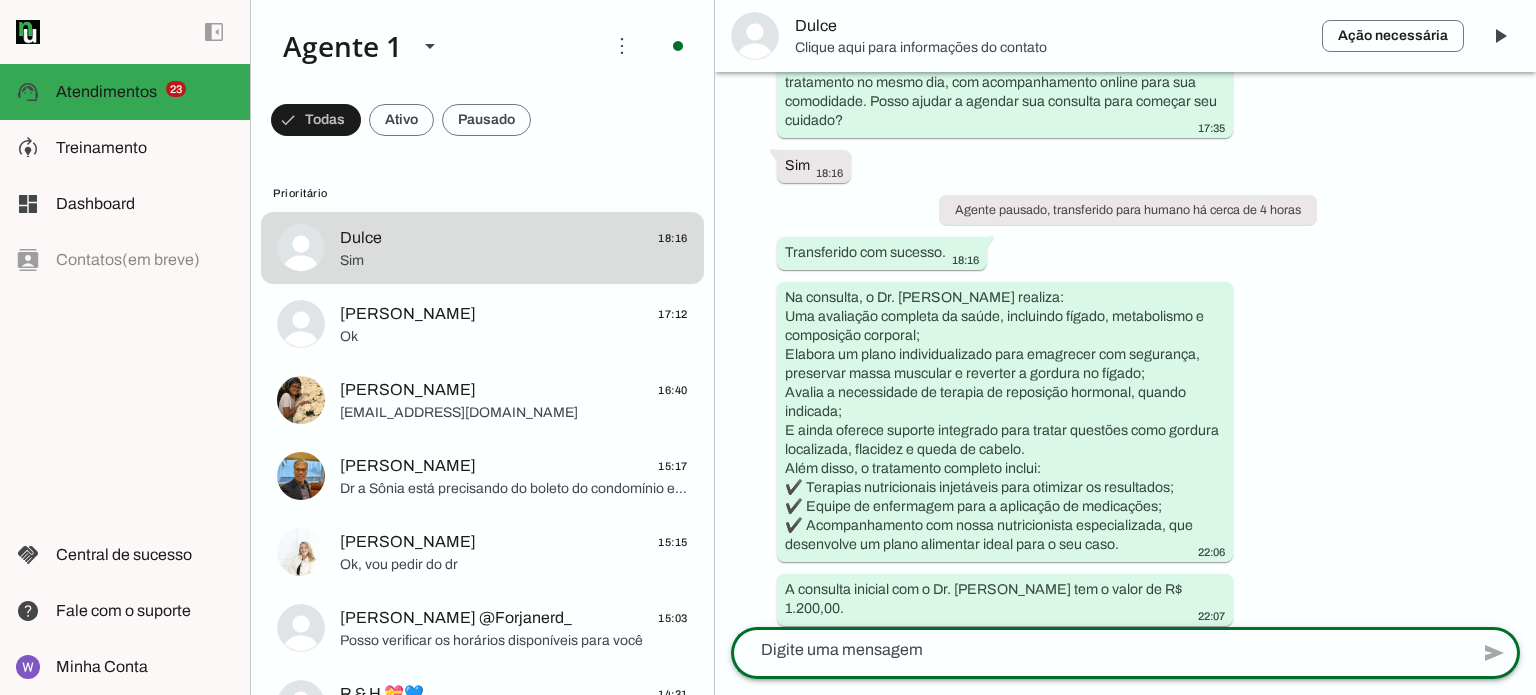 click 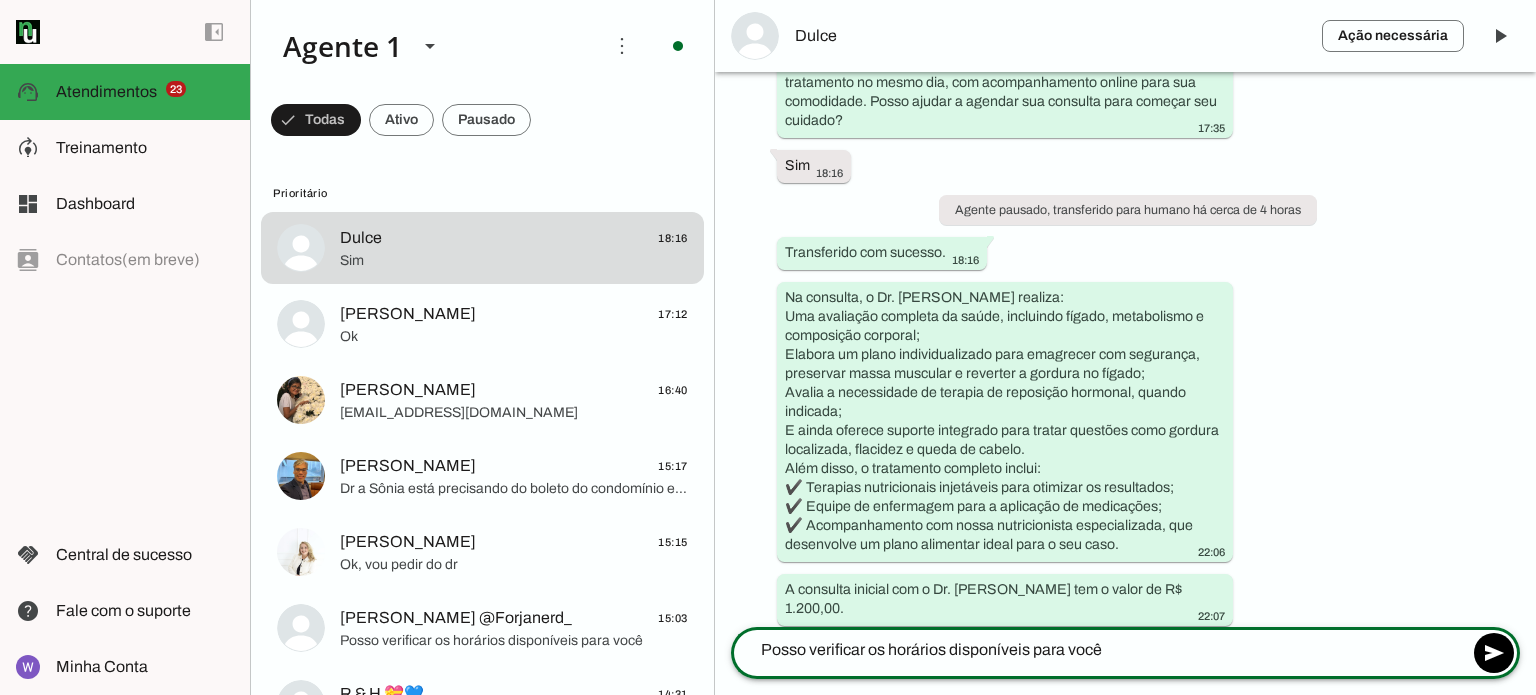 type on "Posso verificar os horários disponíveis para você?" 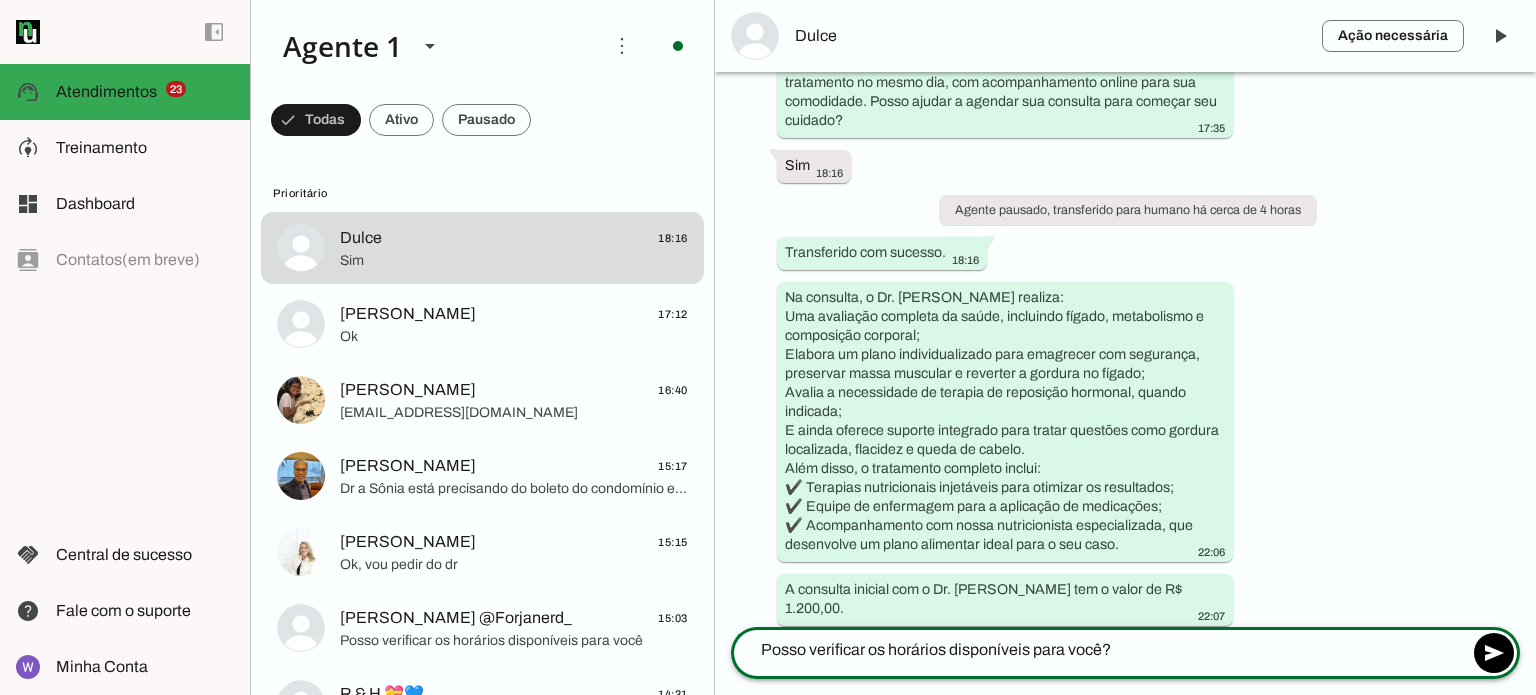 type 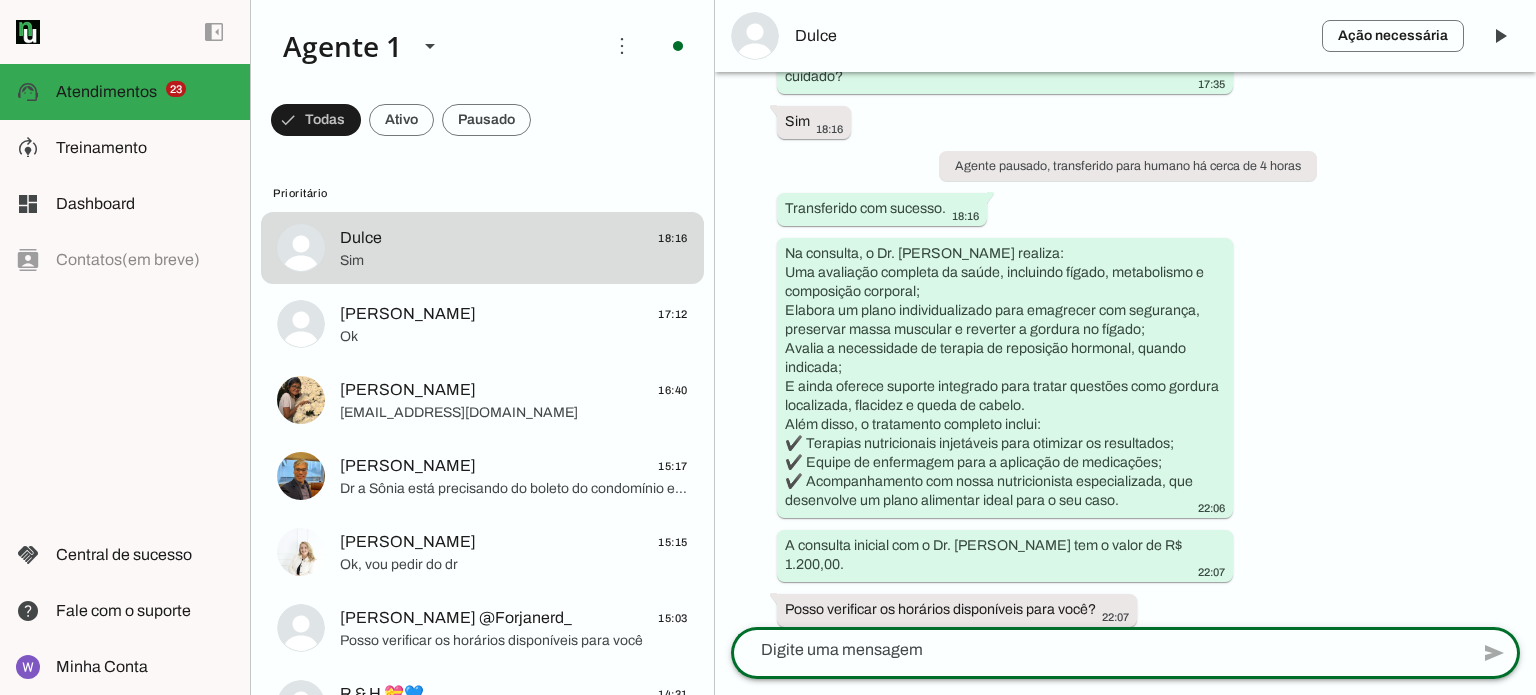 scroll, scrollTop: 720, scrollLeft: 0, axis: vertical 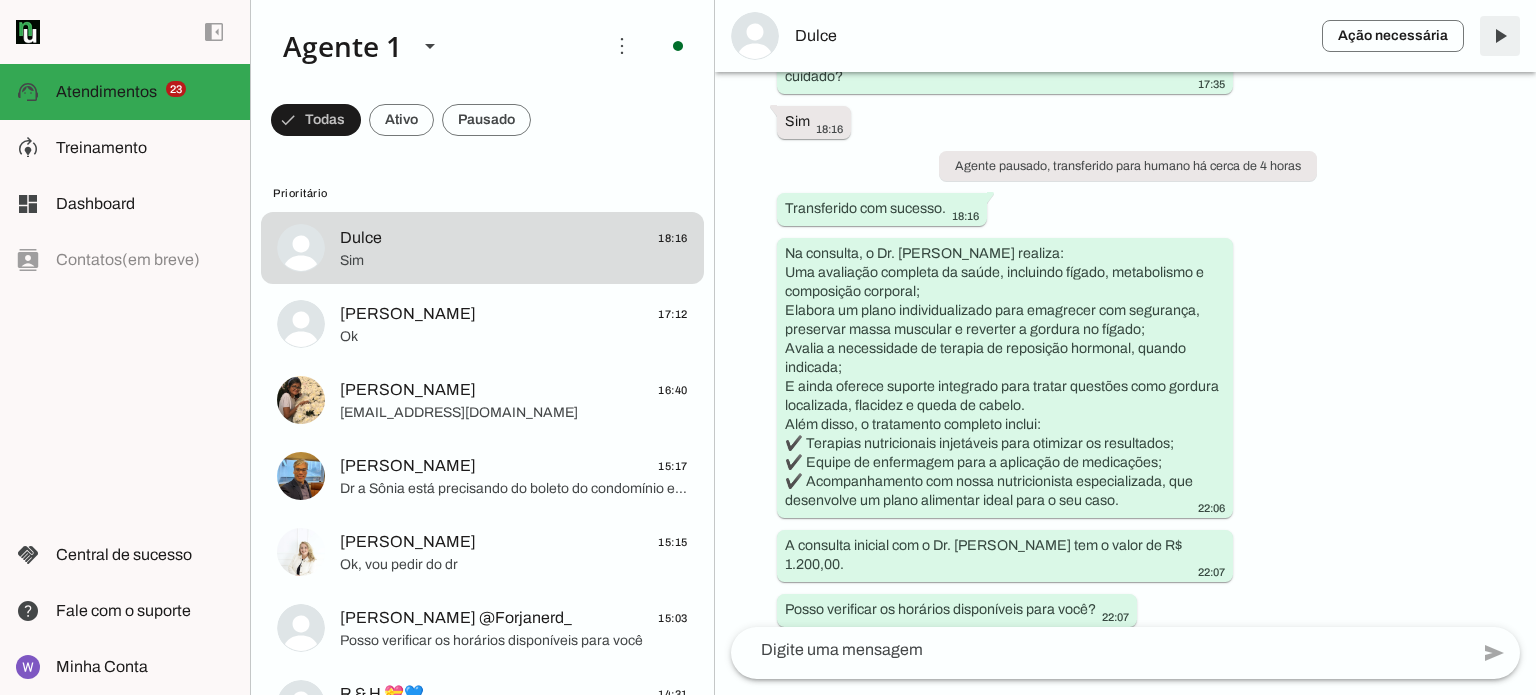 click at bounding box center [1500, 36] 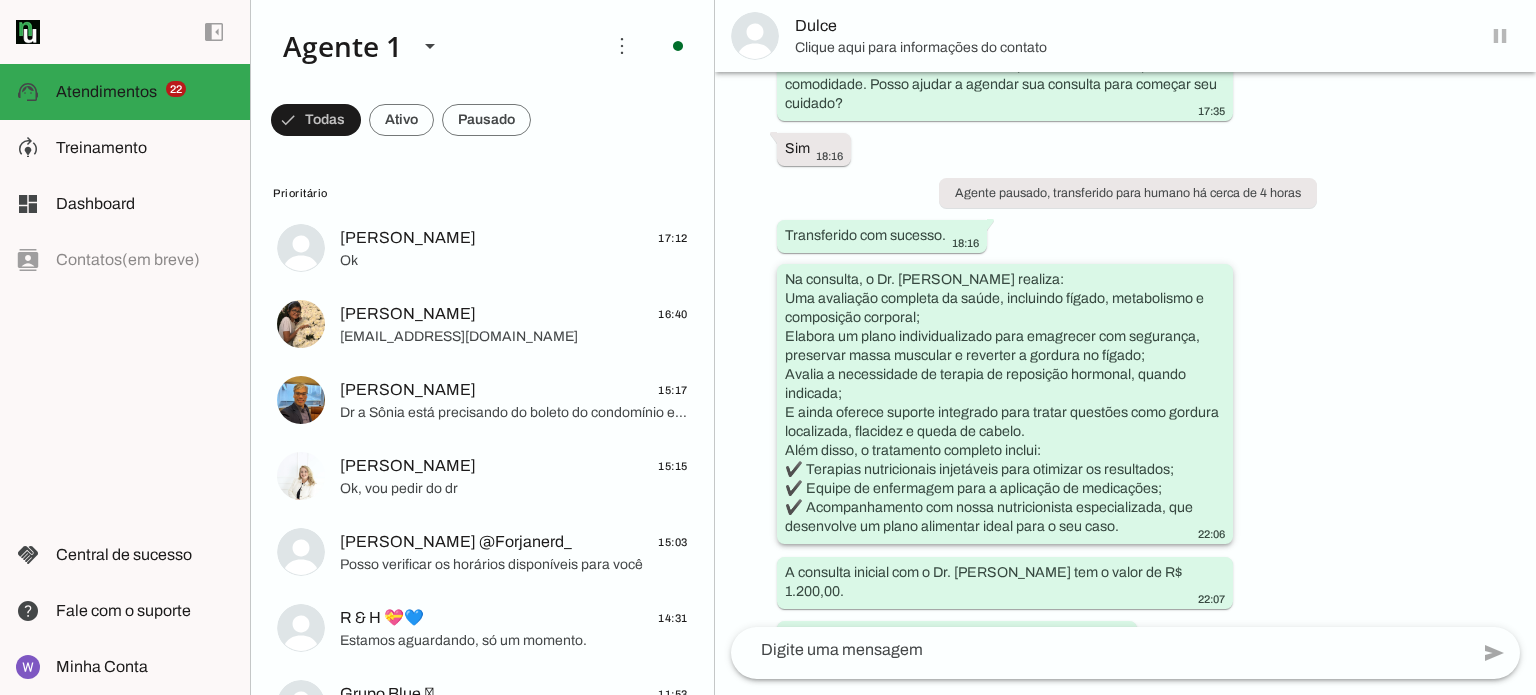 scroll, scrollTop: 763, scrollLeft: 0, axis: vertical 